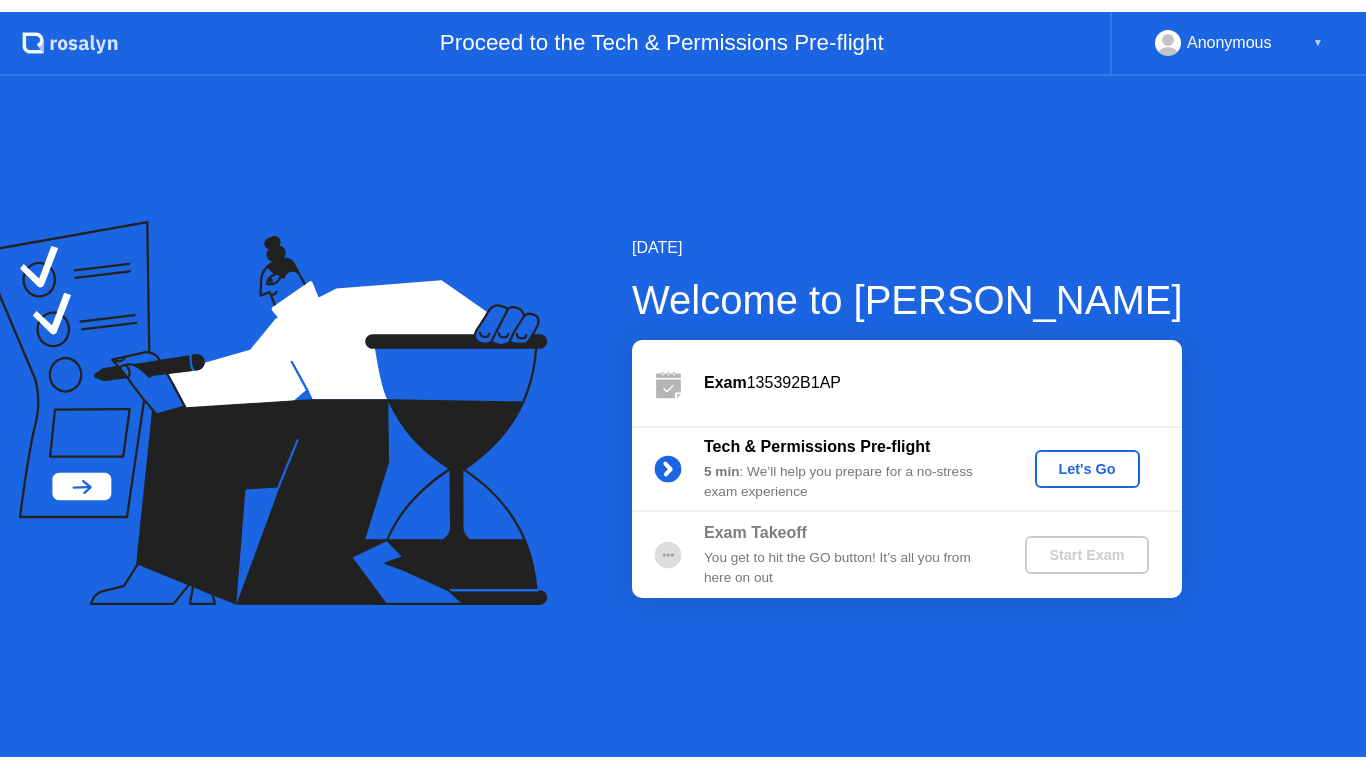 scroll, scrollTop: 0, scrollLeft: 0, axis: both 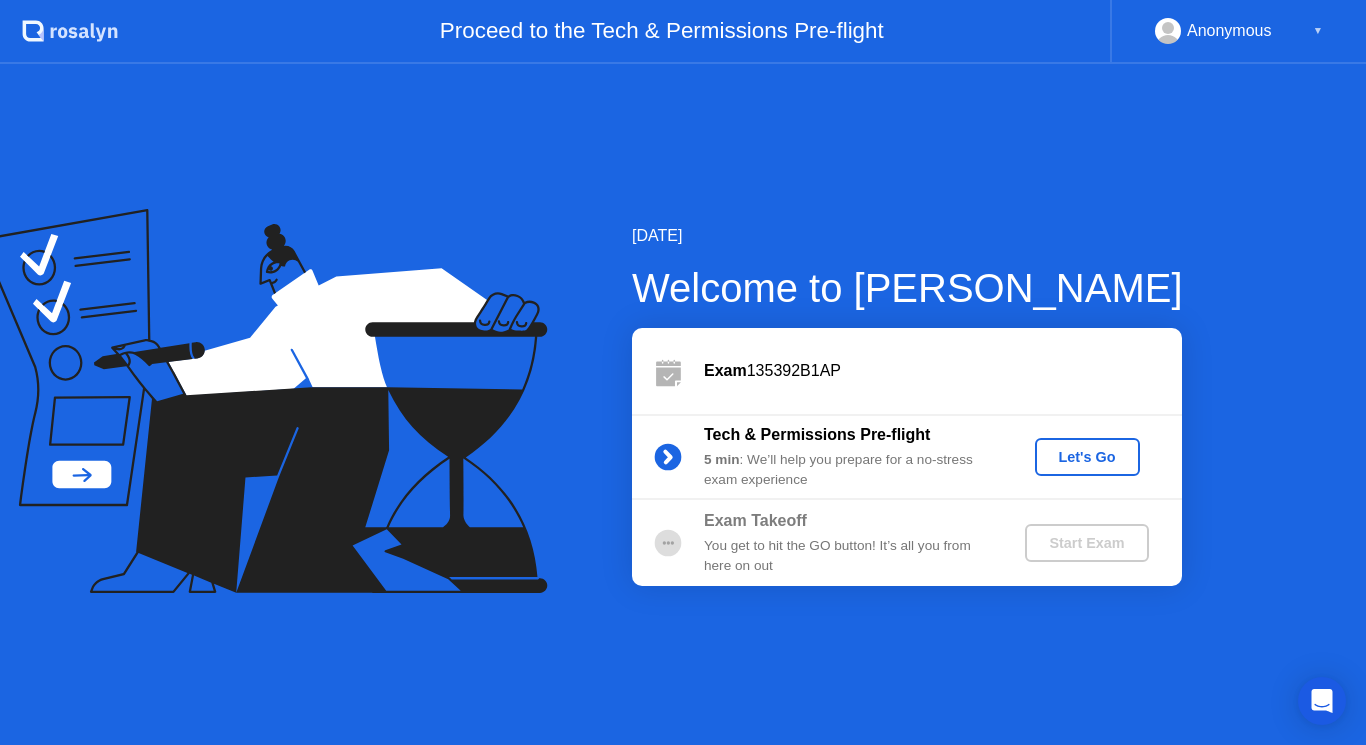 click on "Let's Go" 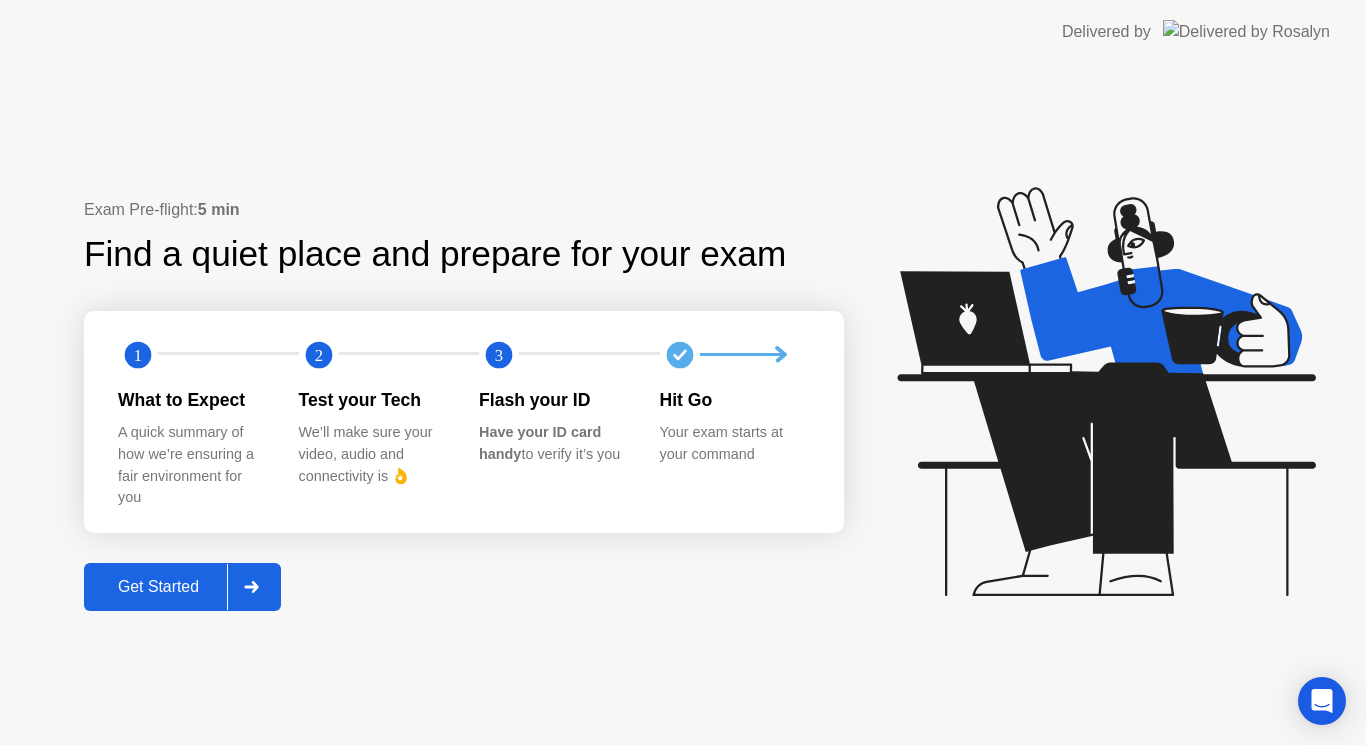 click on "Get Started" 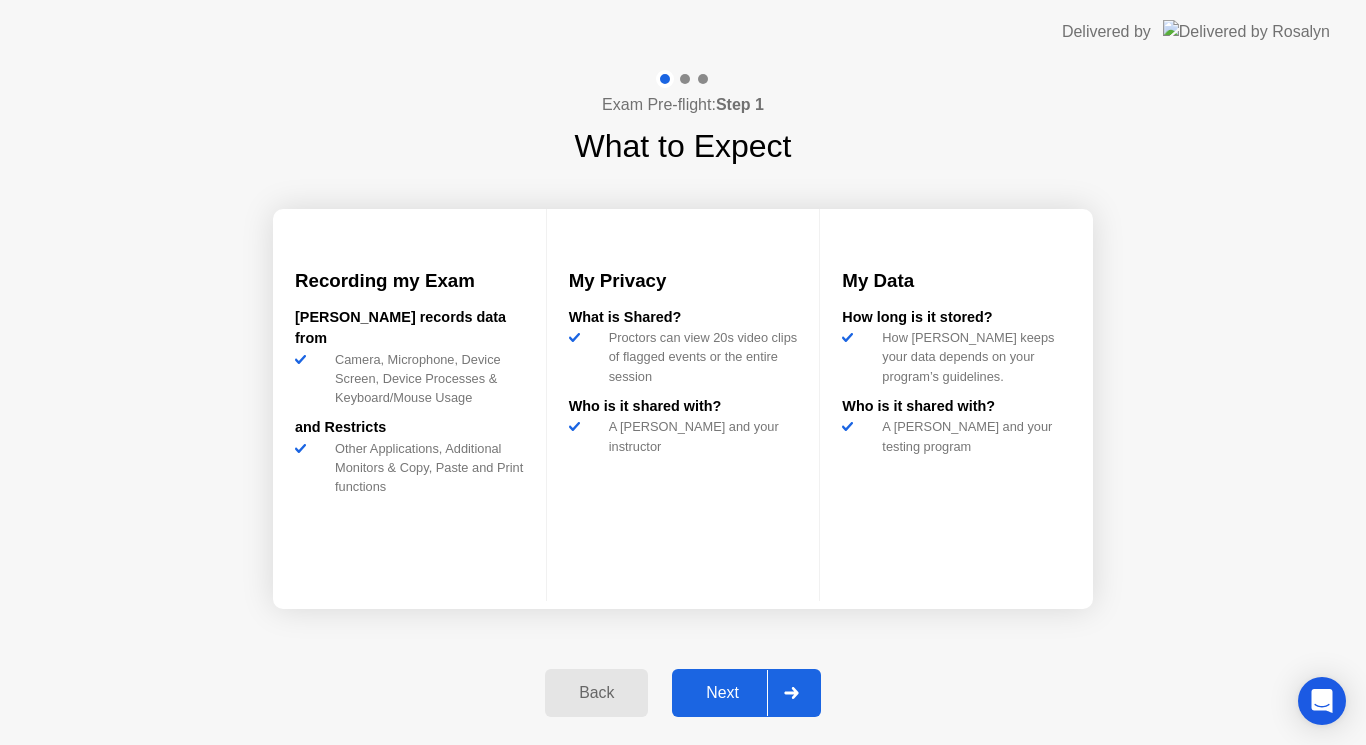 click on "Next" 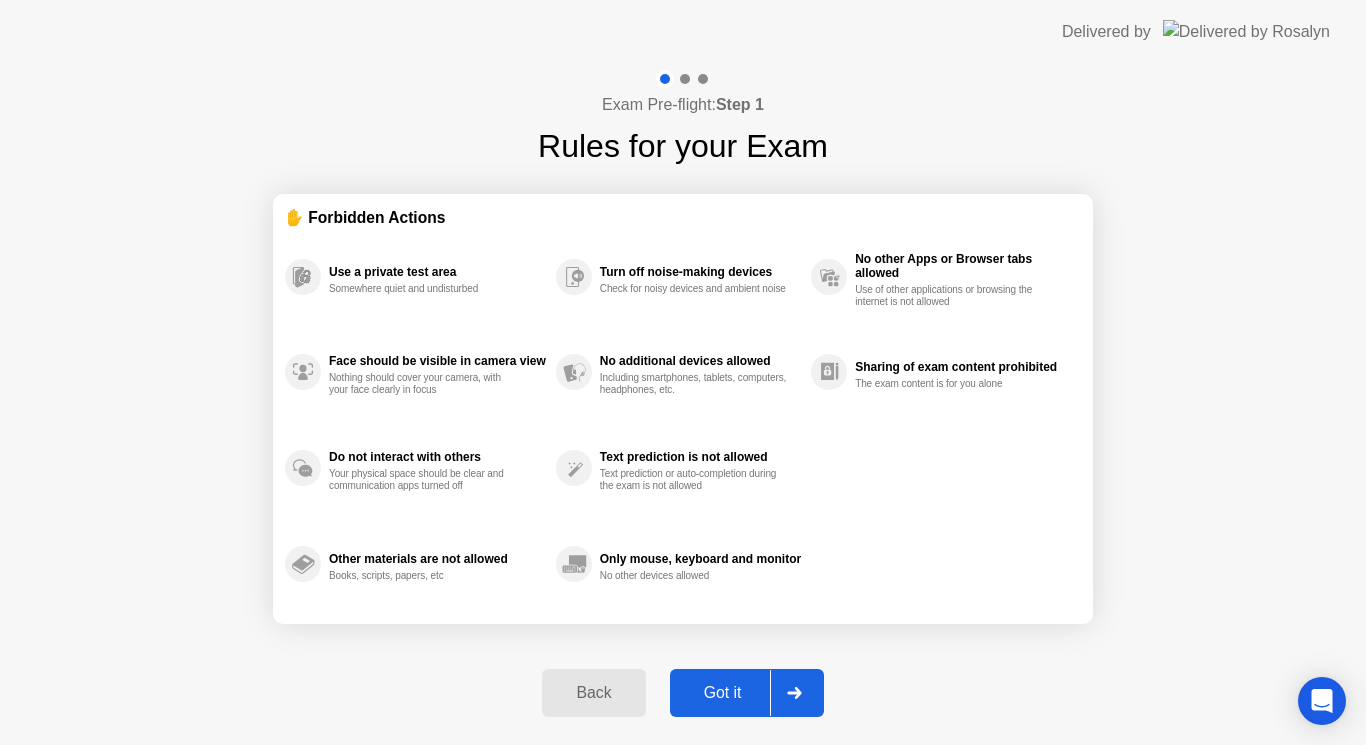 click on "Got it" 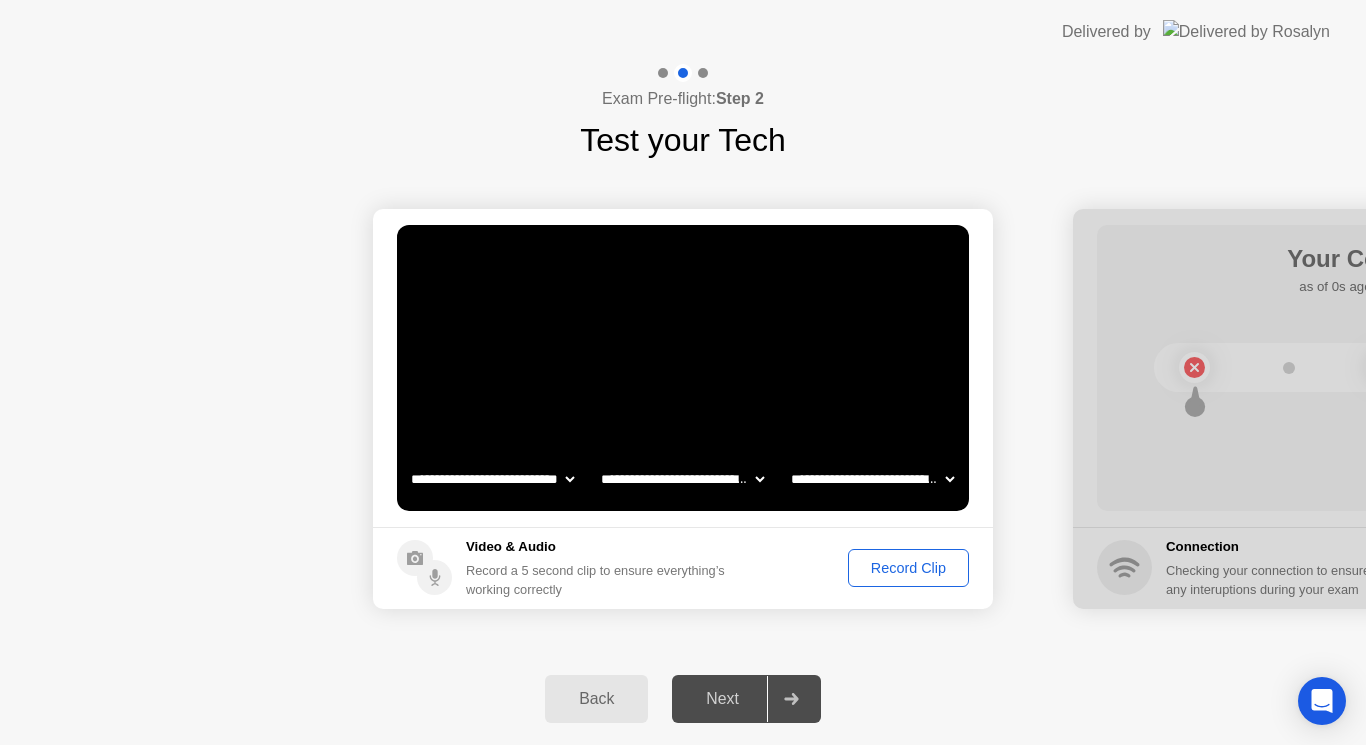 click on "Record Clip" 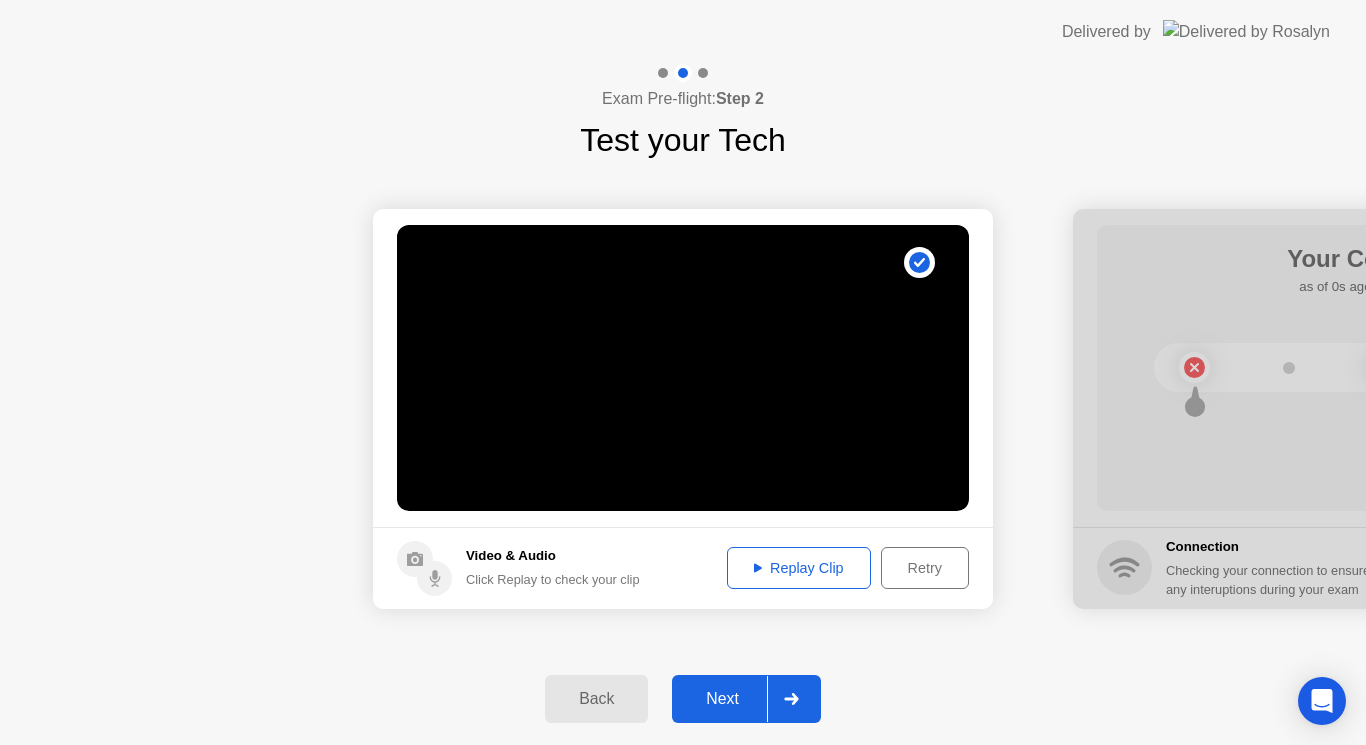 click on "Next" 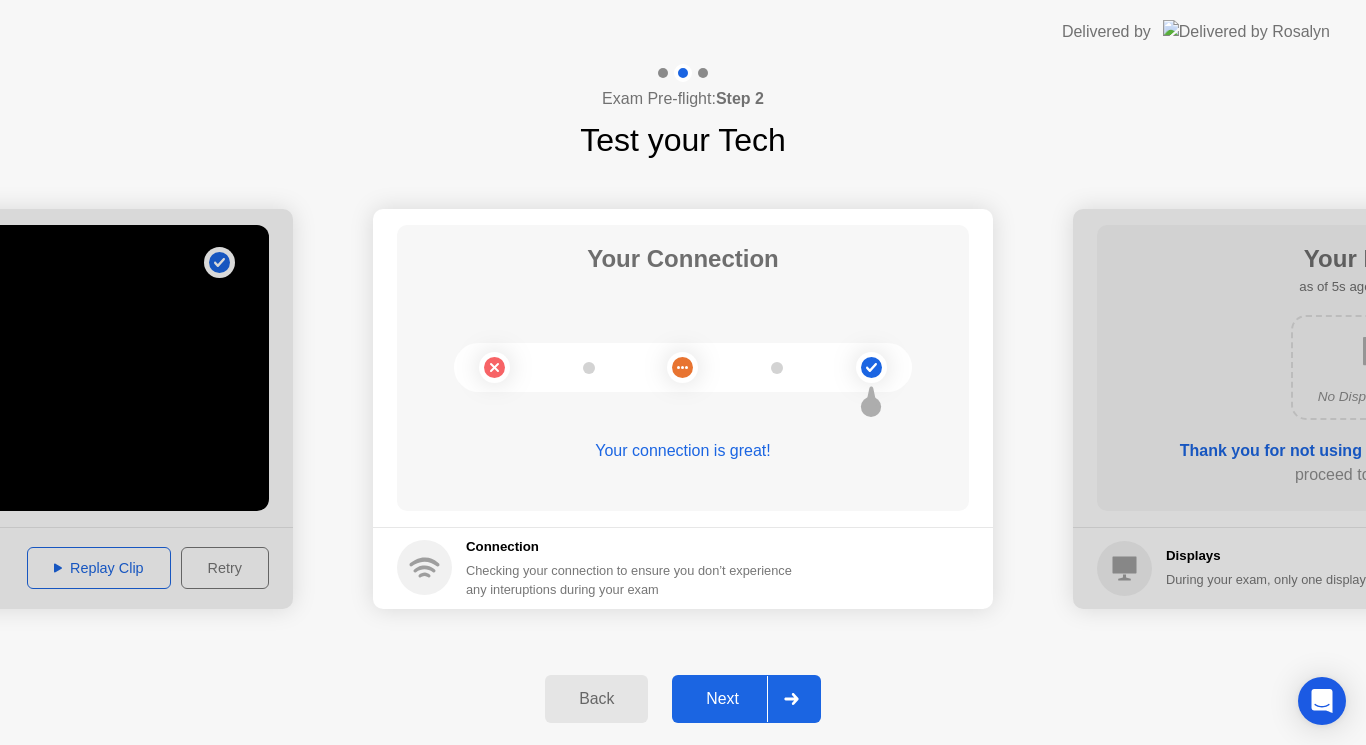 click on "Next" 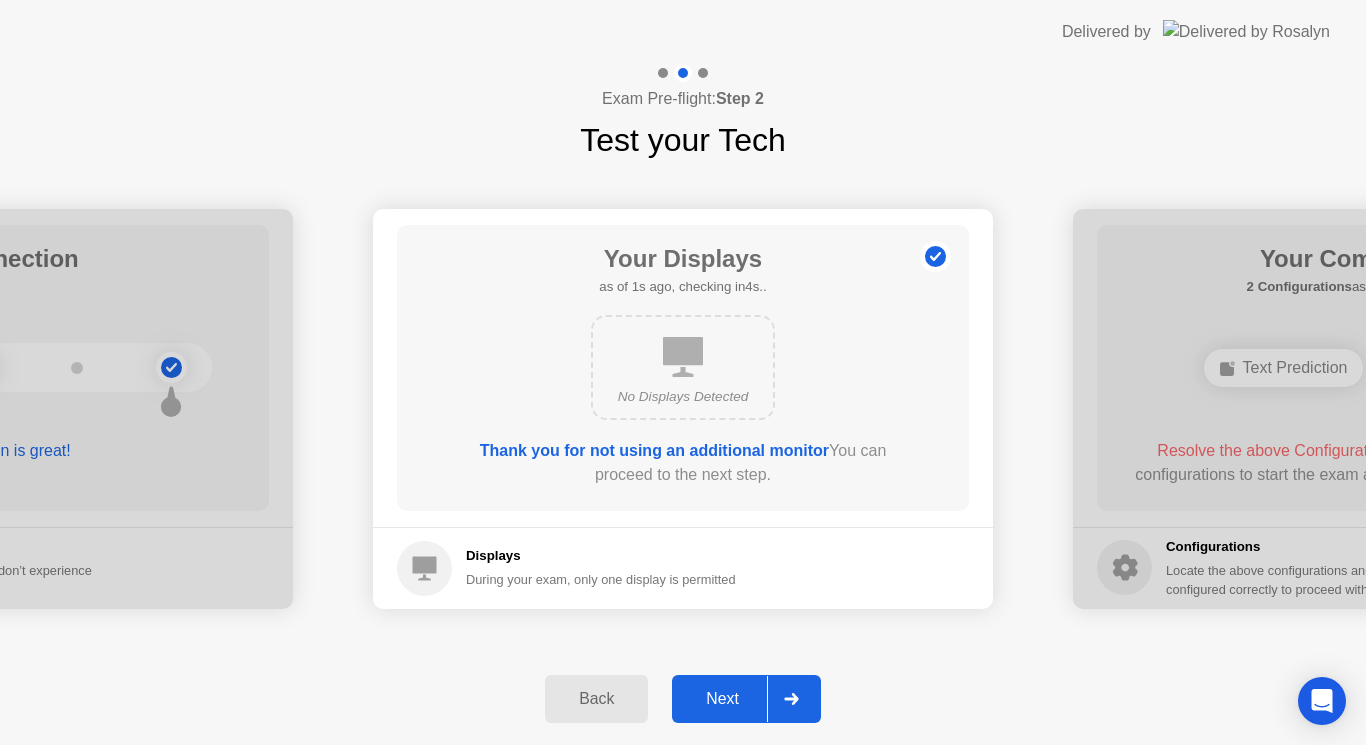 click on "Next" 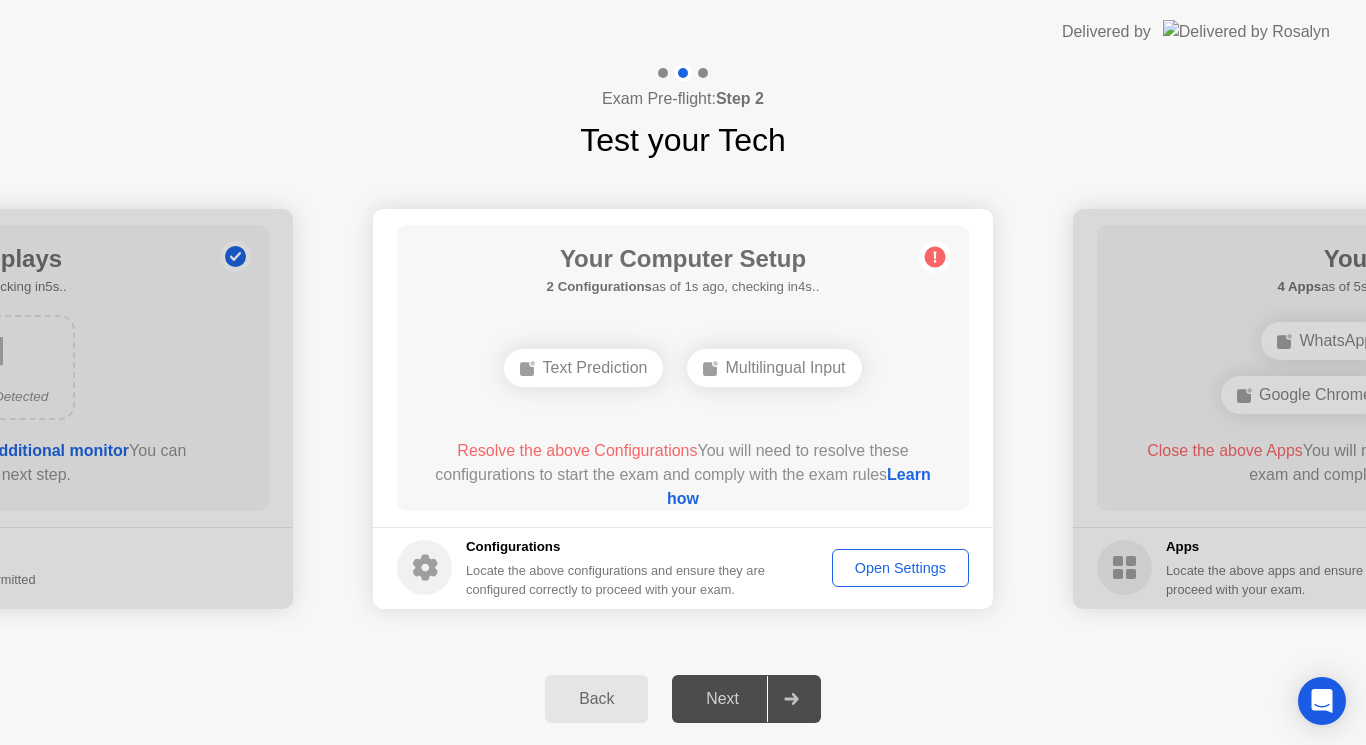 click on "Next" 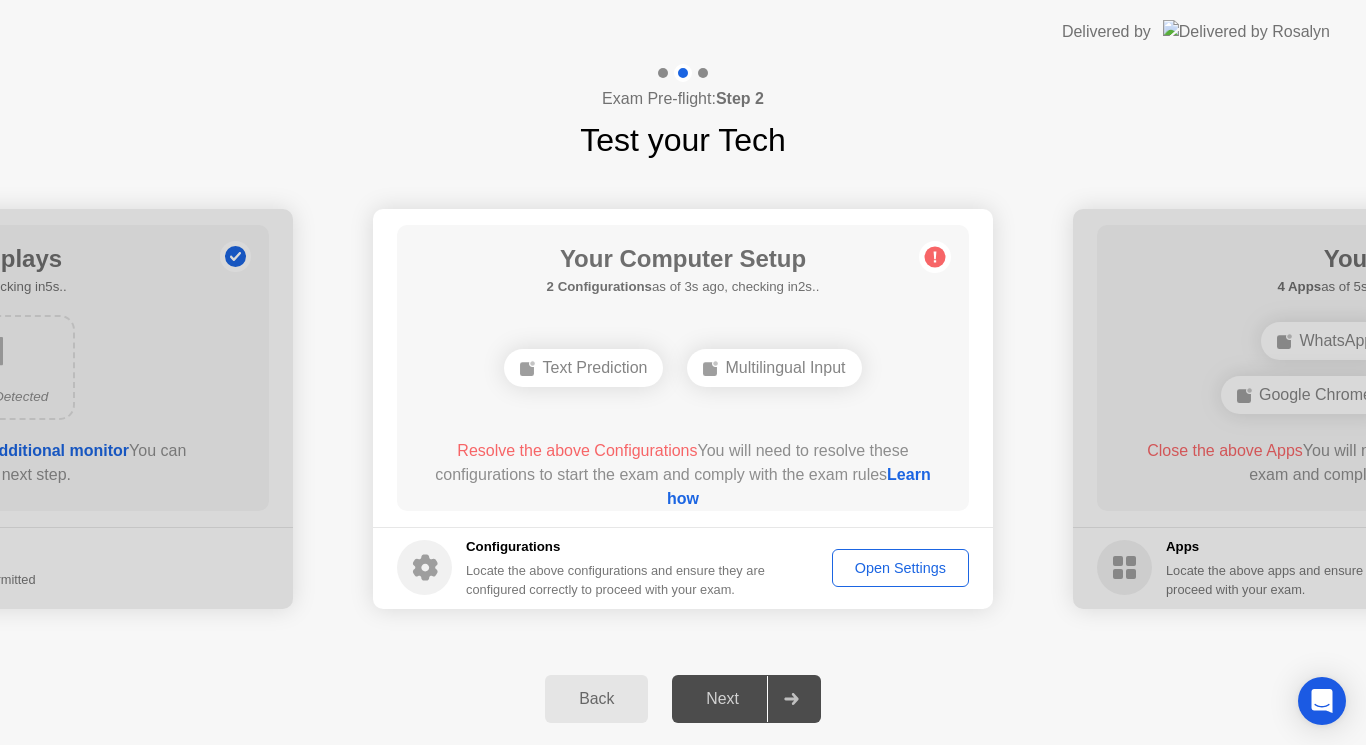 click 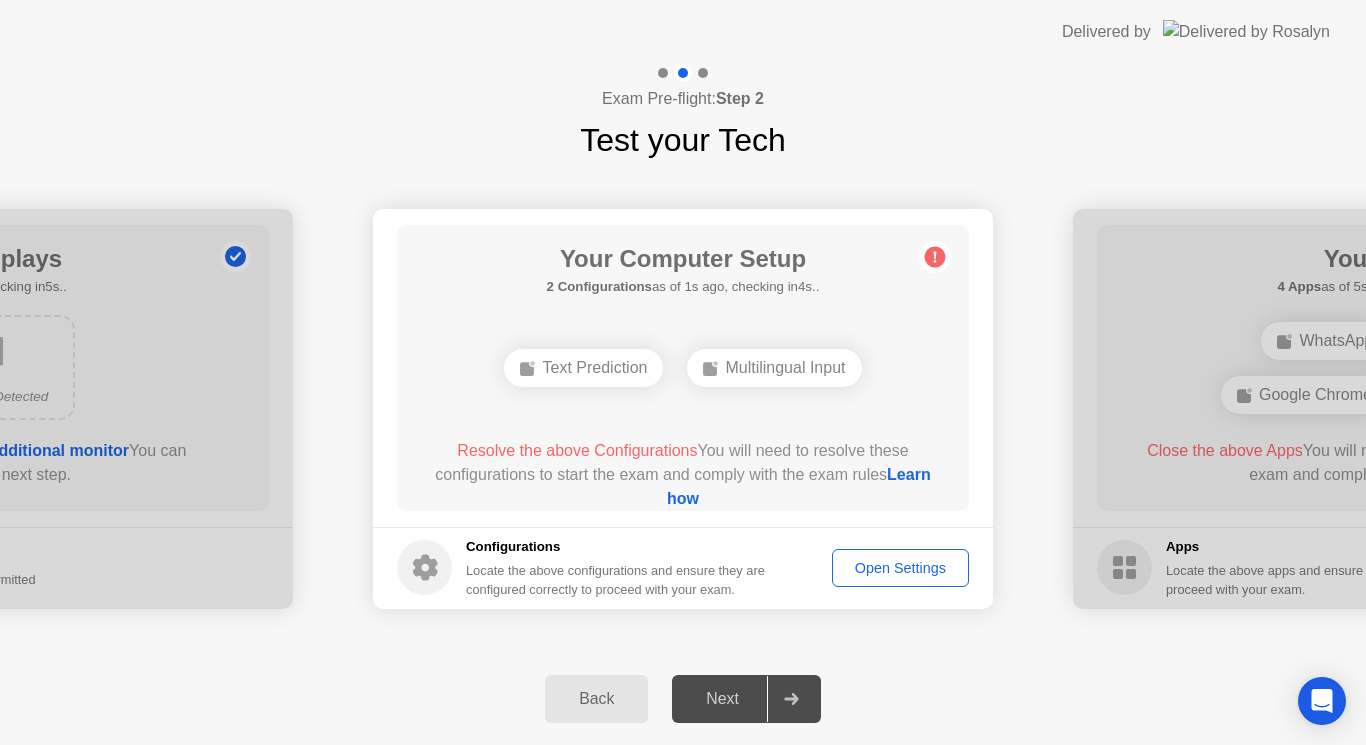 click on "Open Settings" 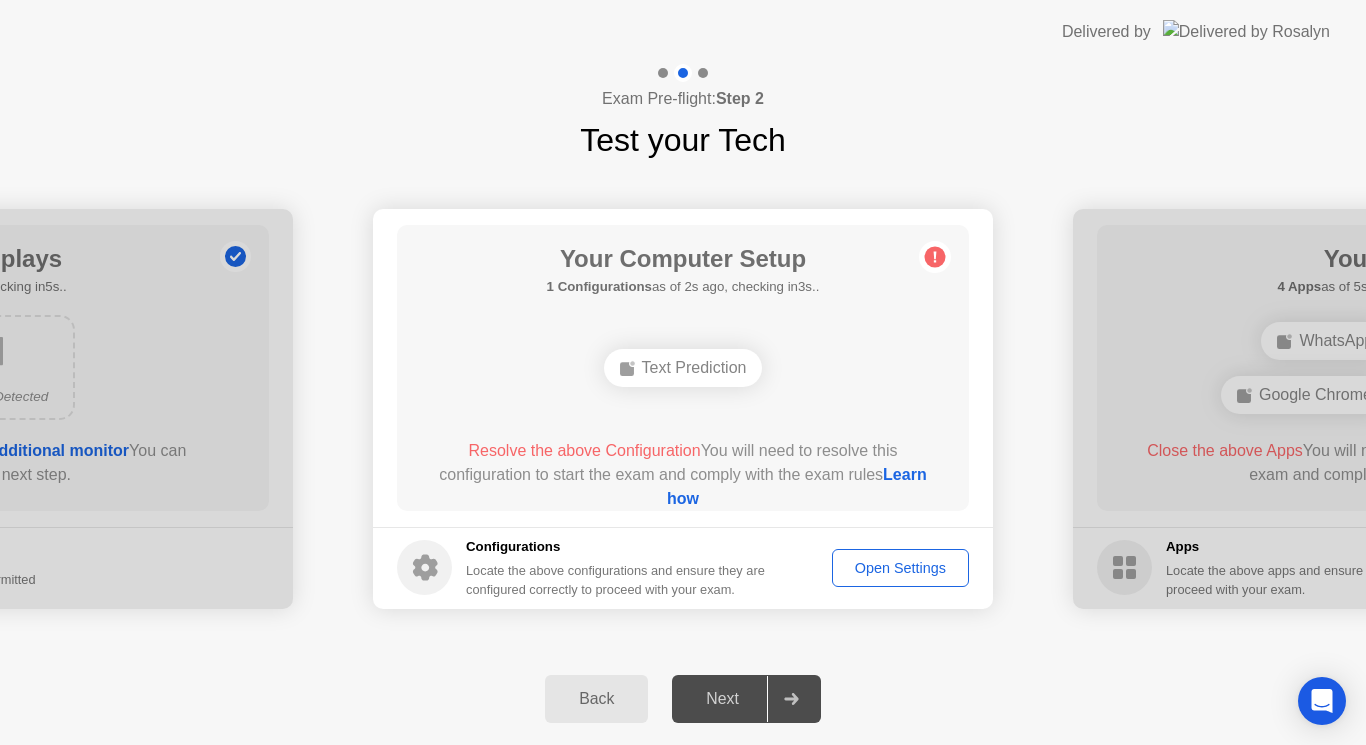 click on "Next" 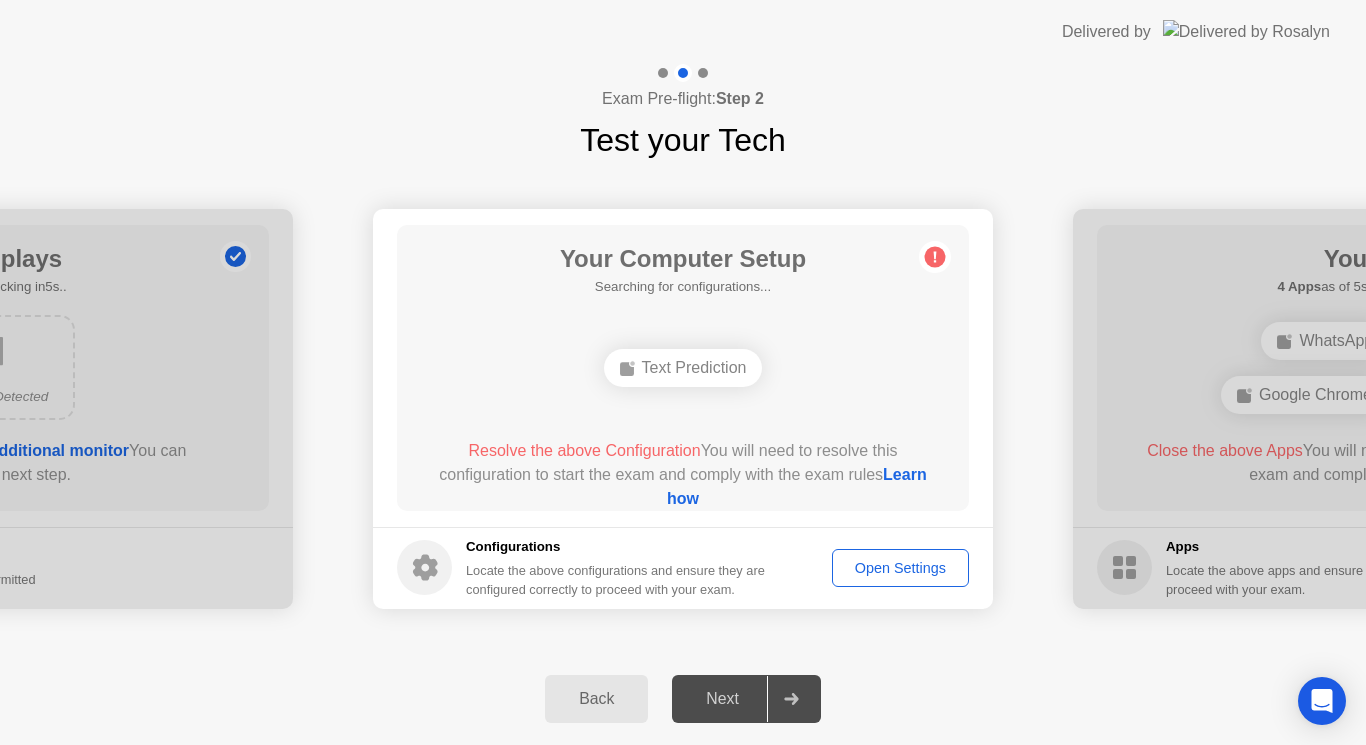 click on "Open Settings" 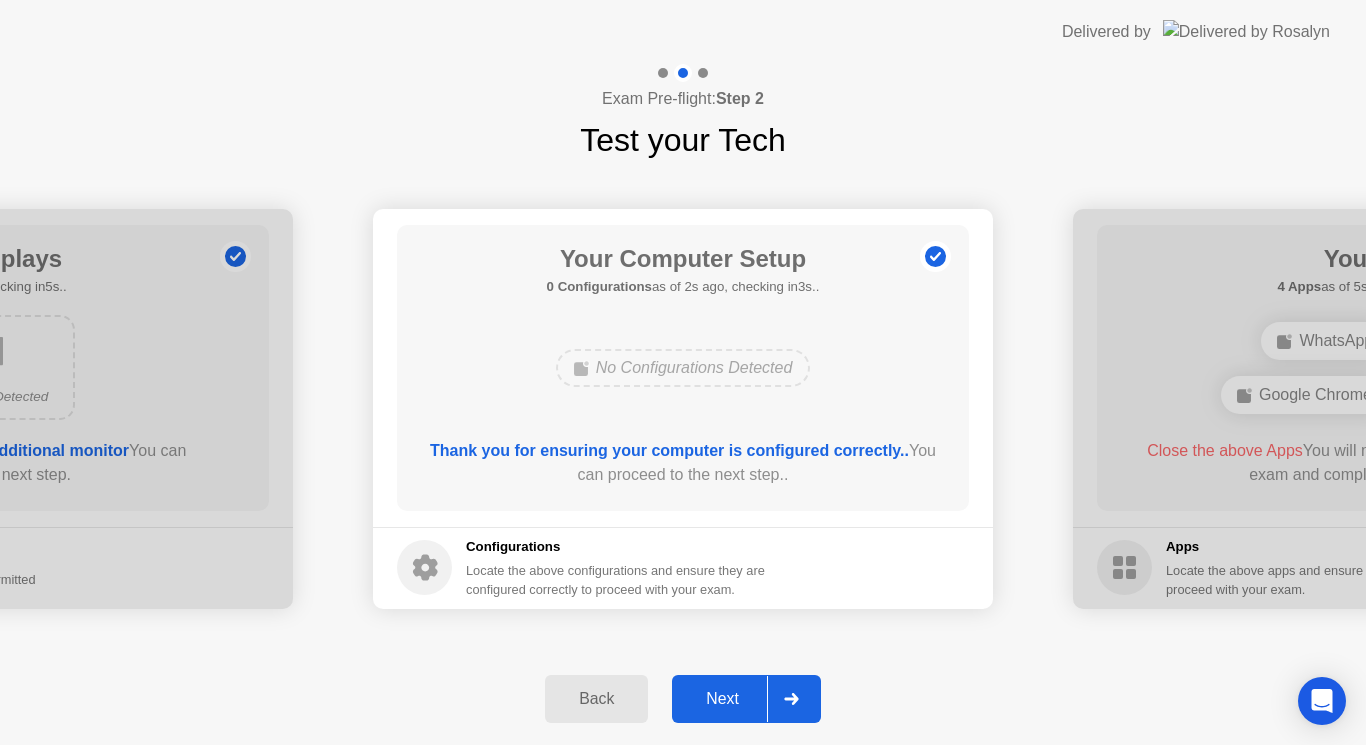click on "Next" 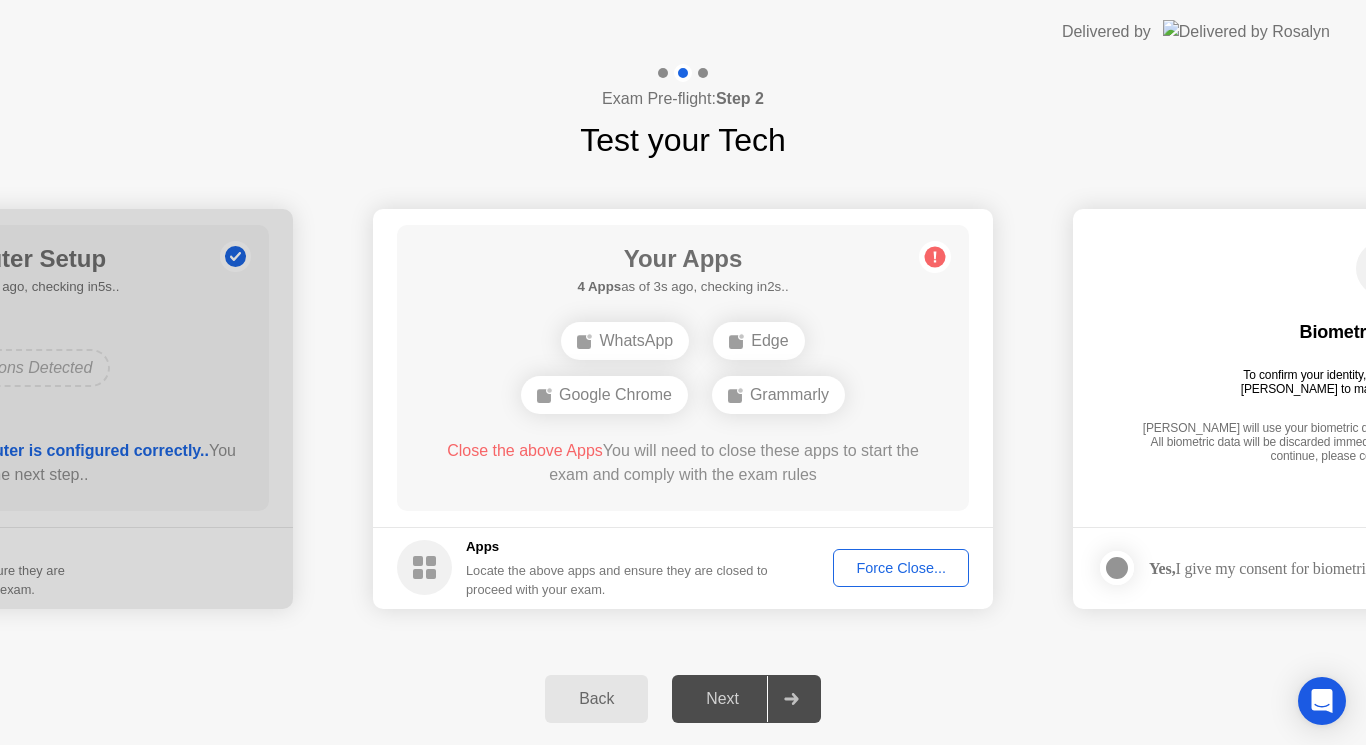 click on "Force Close..." 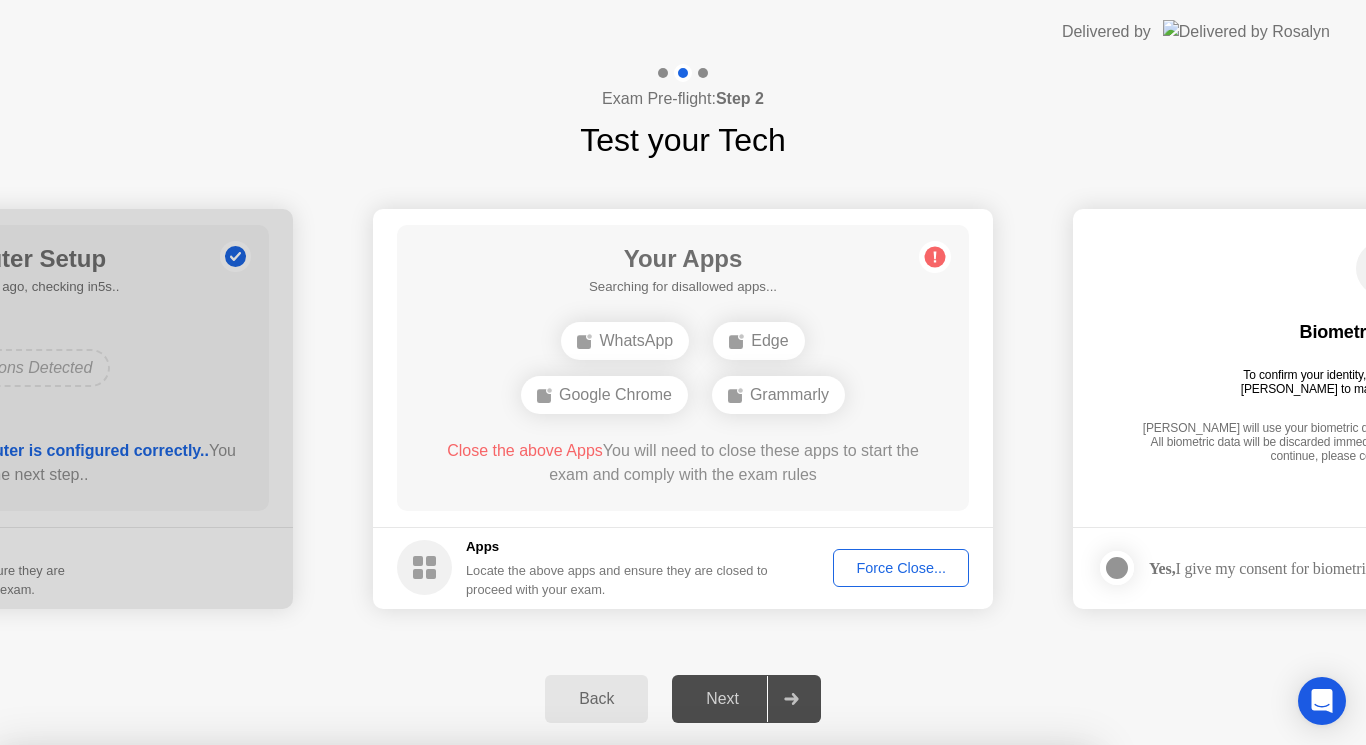 click on "Confirm" at bounding box center (613, 1075) 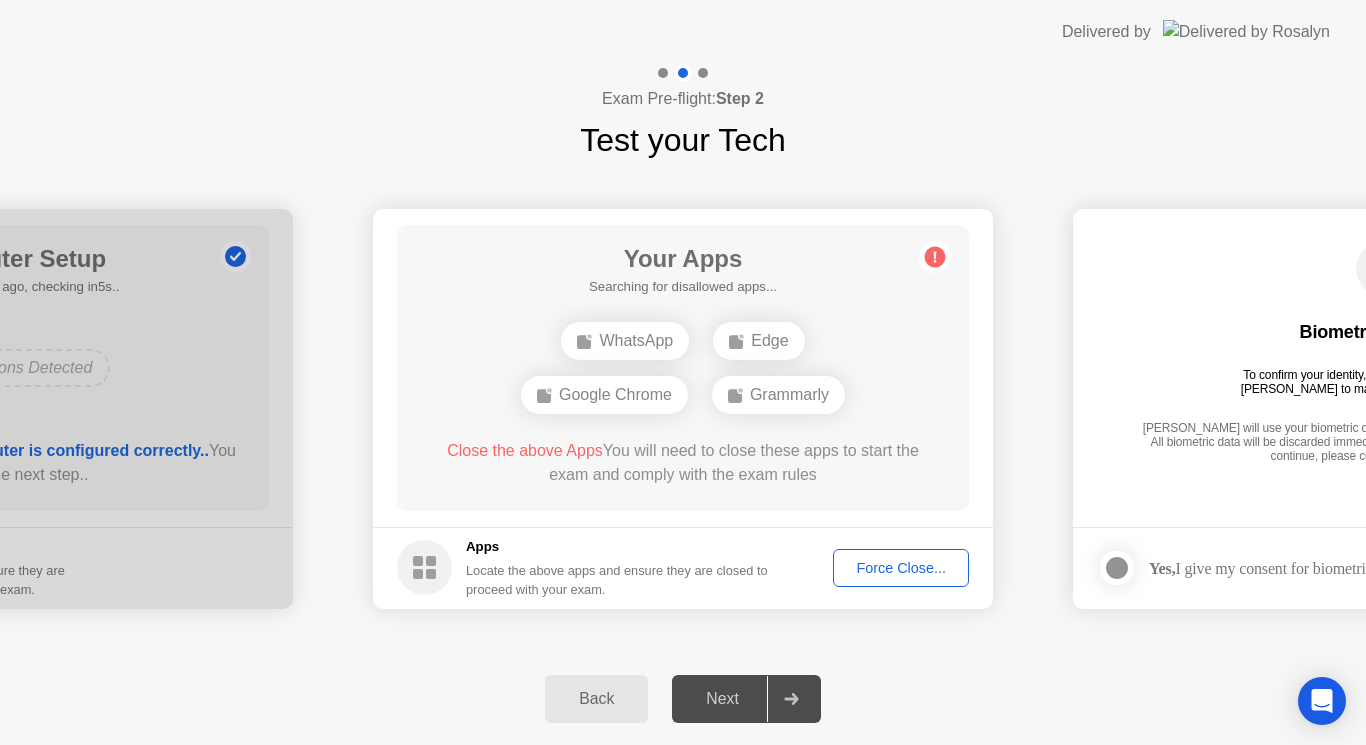 click on "Next" 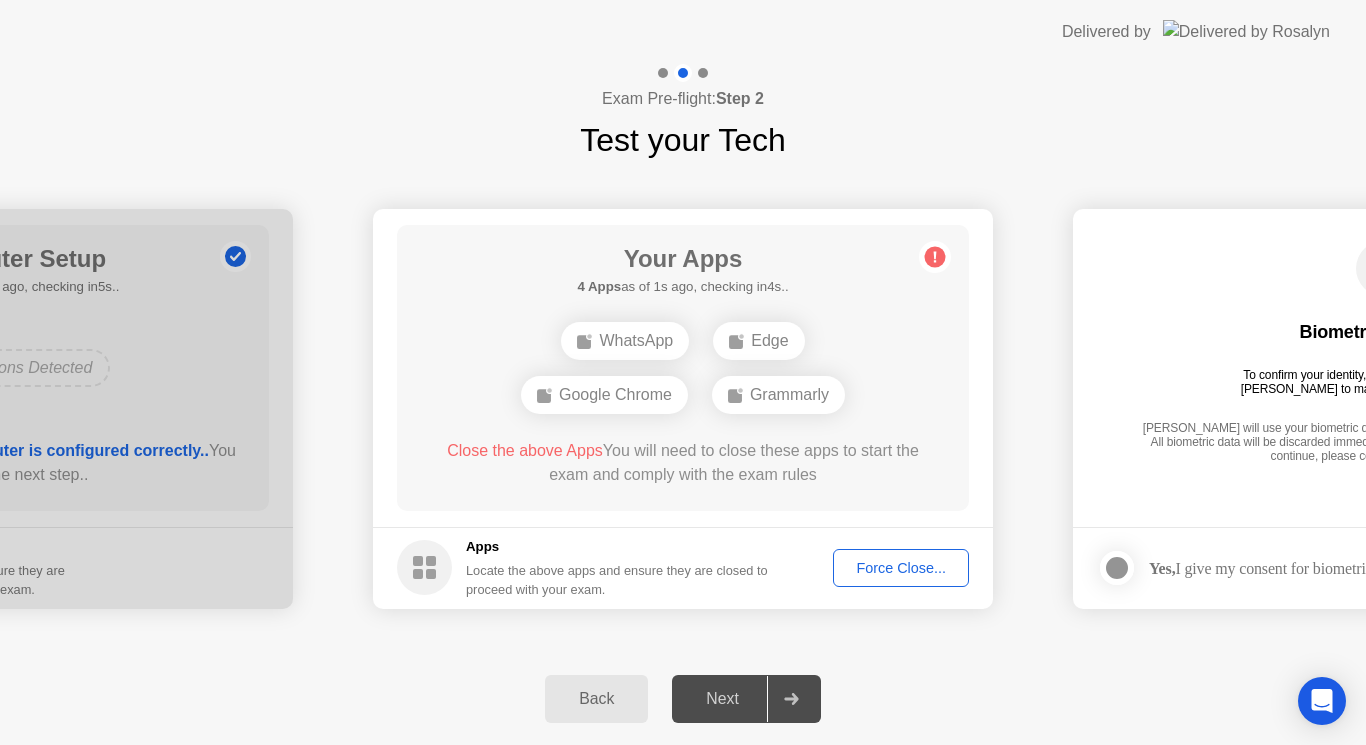 click on "Force Close..." 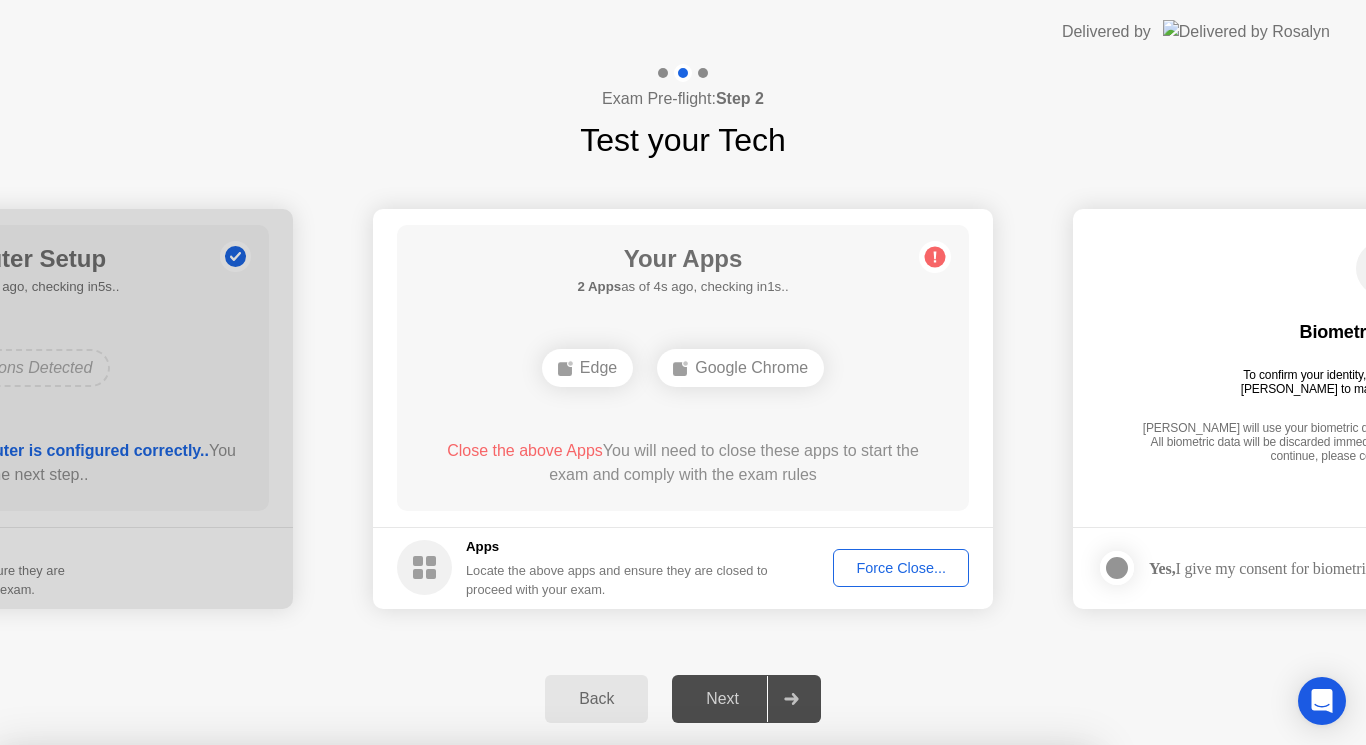 click on "Confirm" at bounding box center (613, 1021) 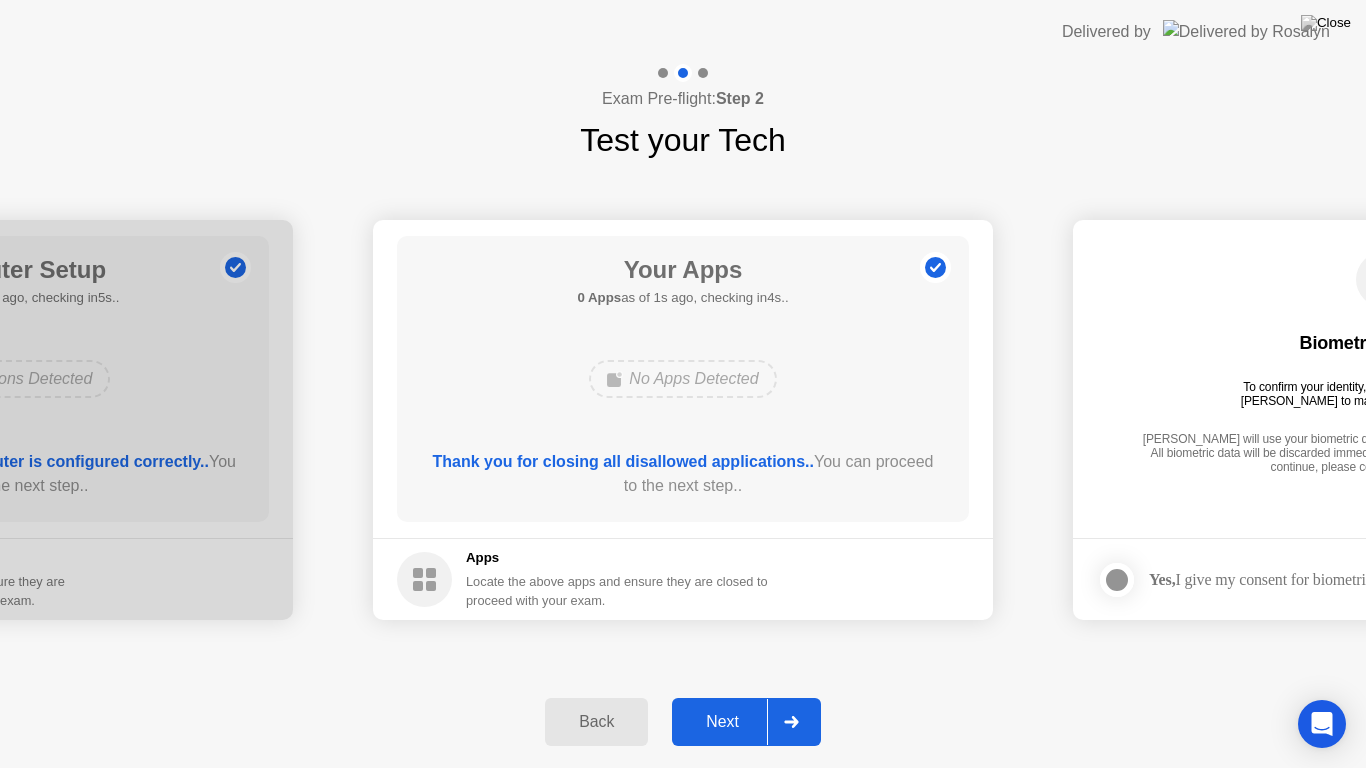 click on "Next" 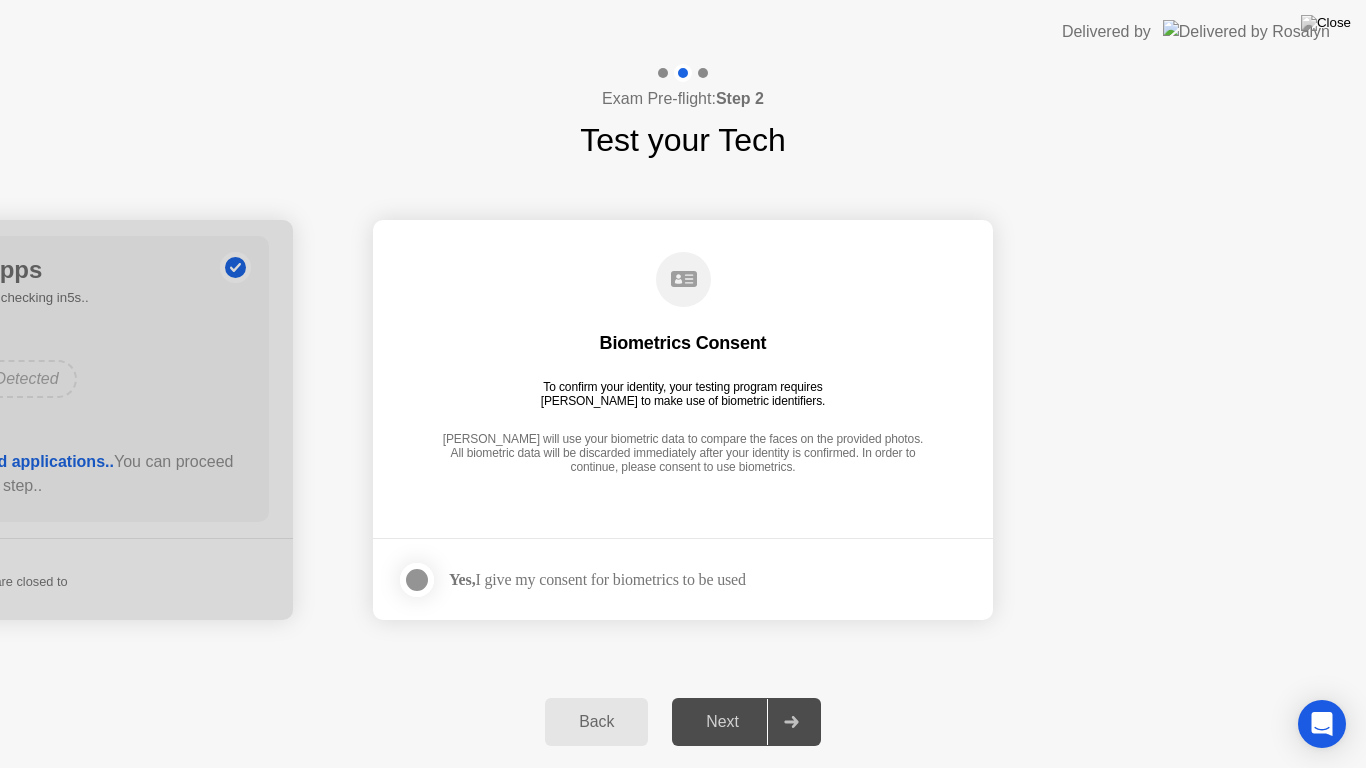 click on "Next" 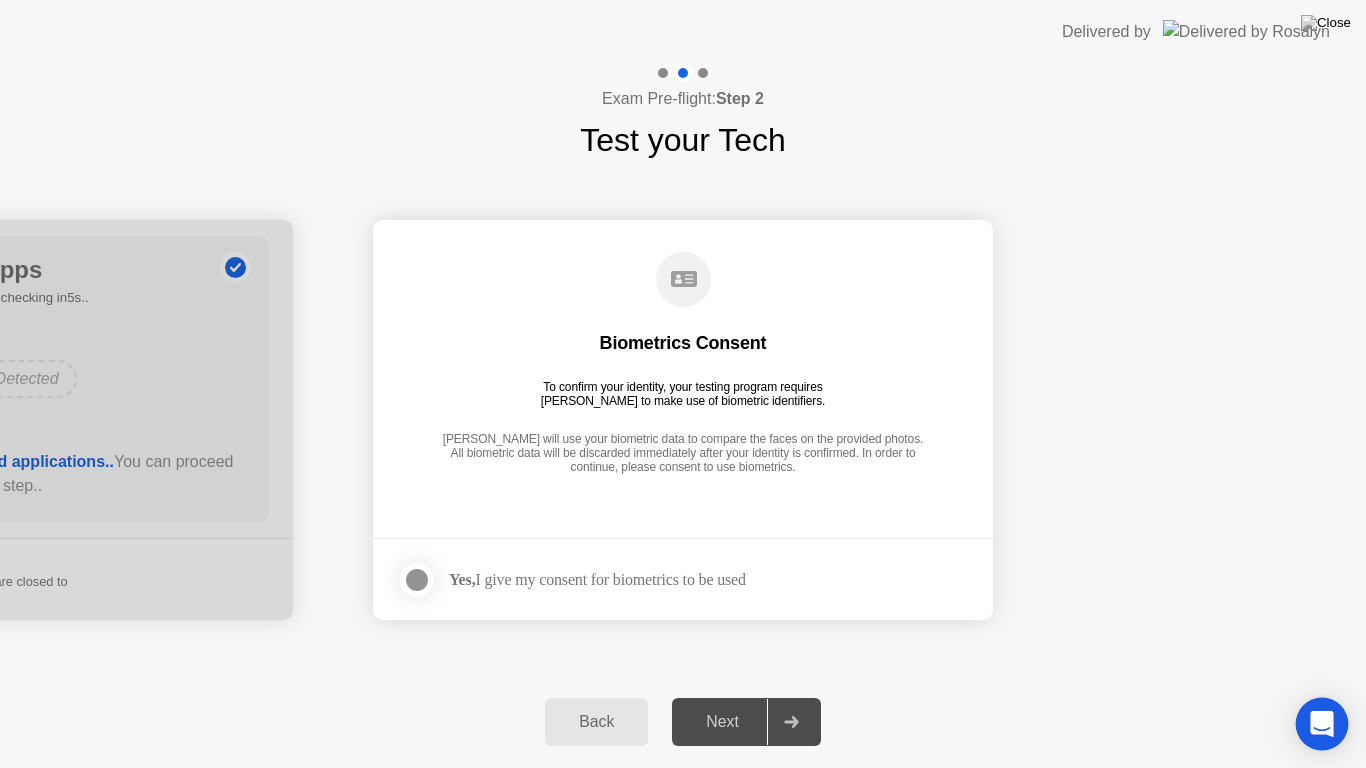 click 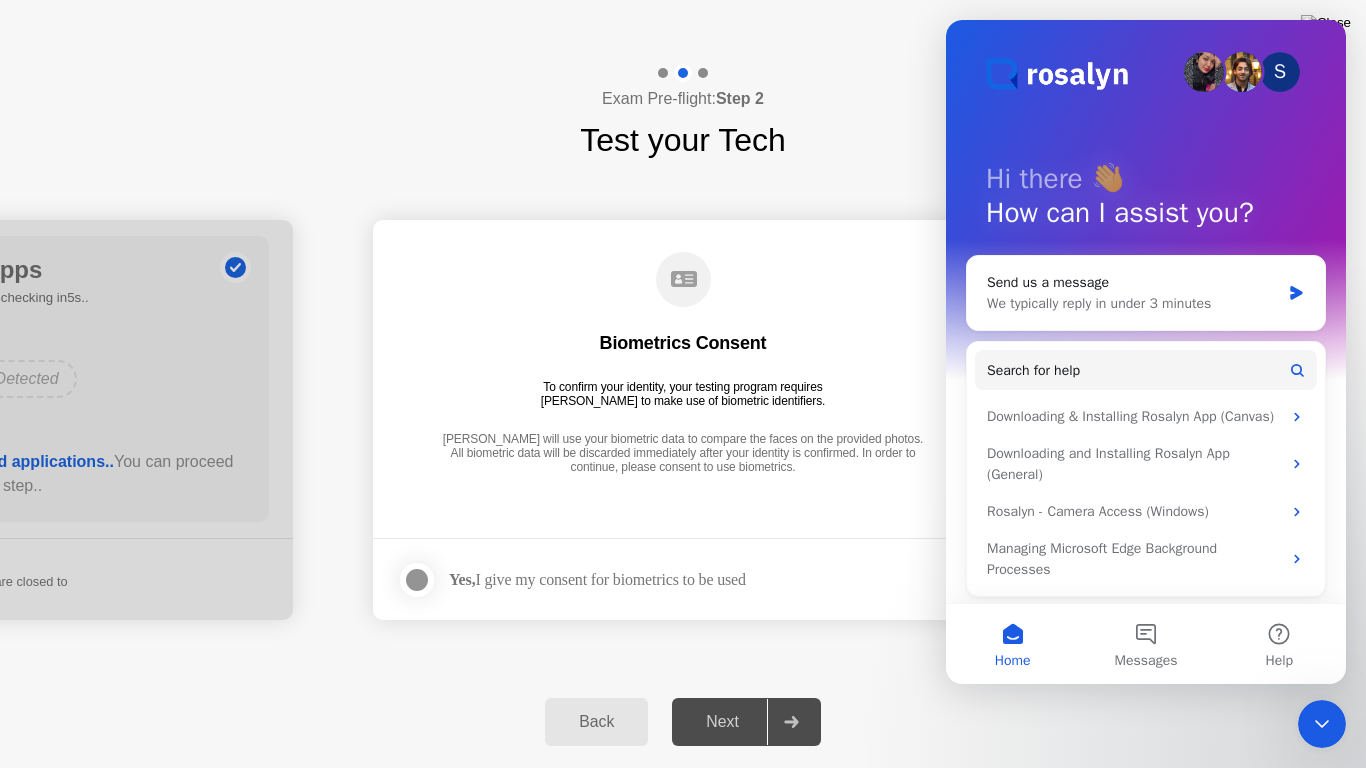 scroll, scrollTop: 0, scrollLeft: 0, axis: both 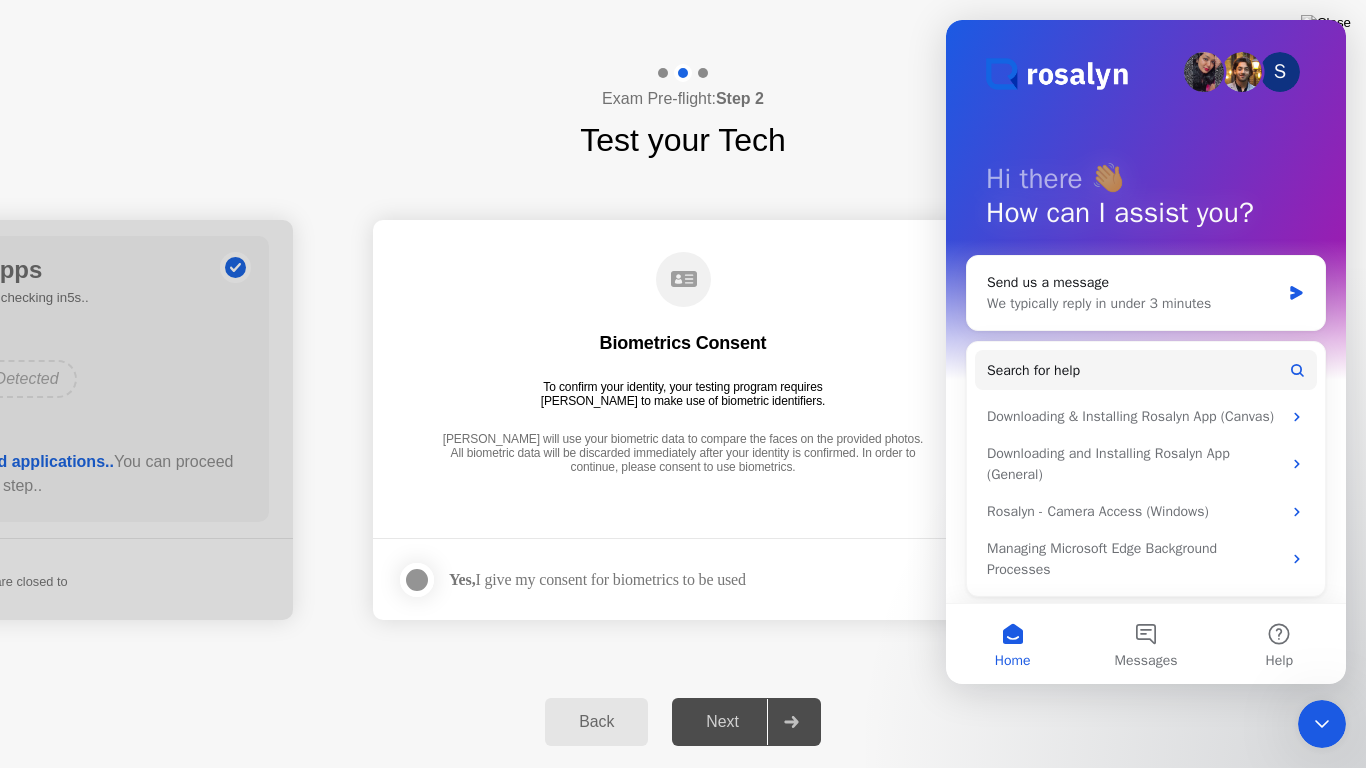 click on "Delivered by" 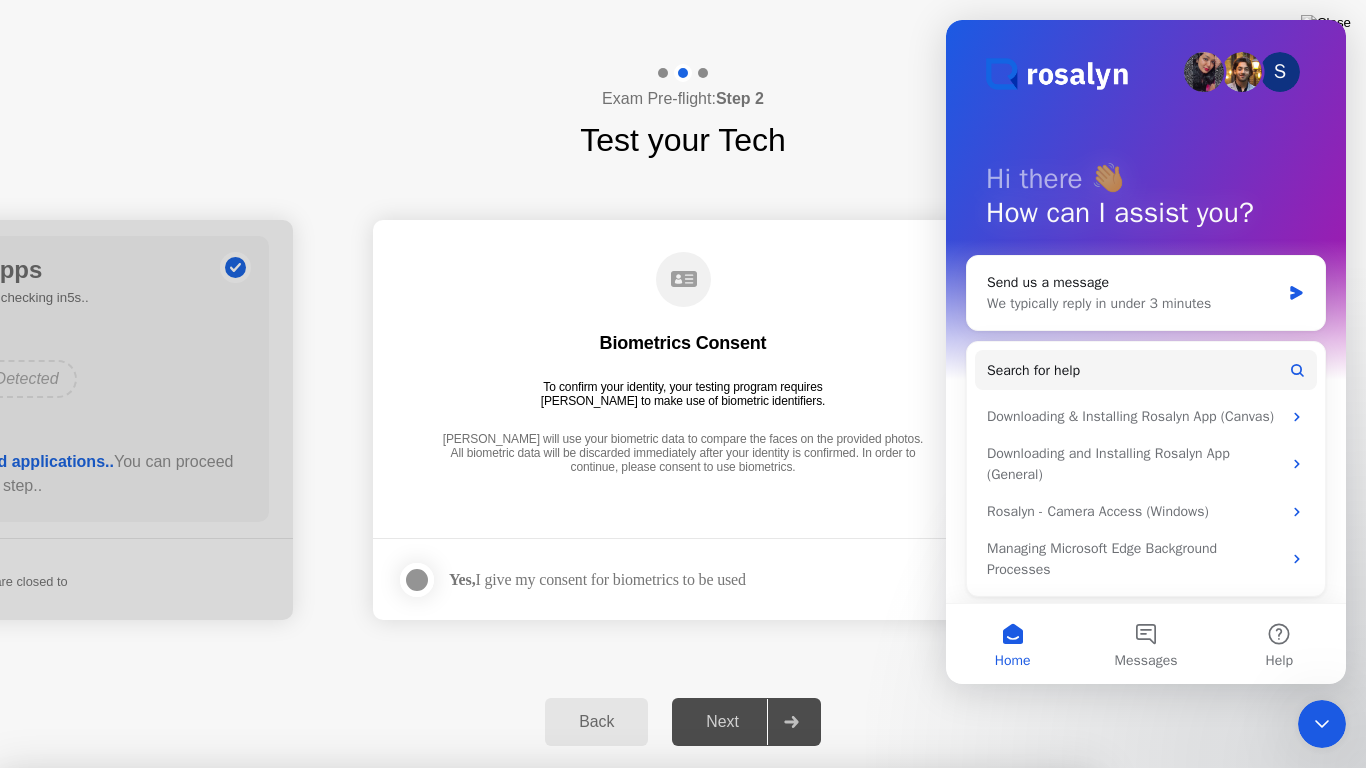 click on "No" at bounding box center [594, 881] 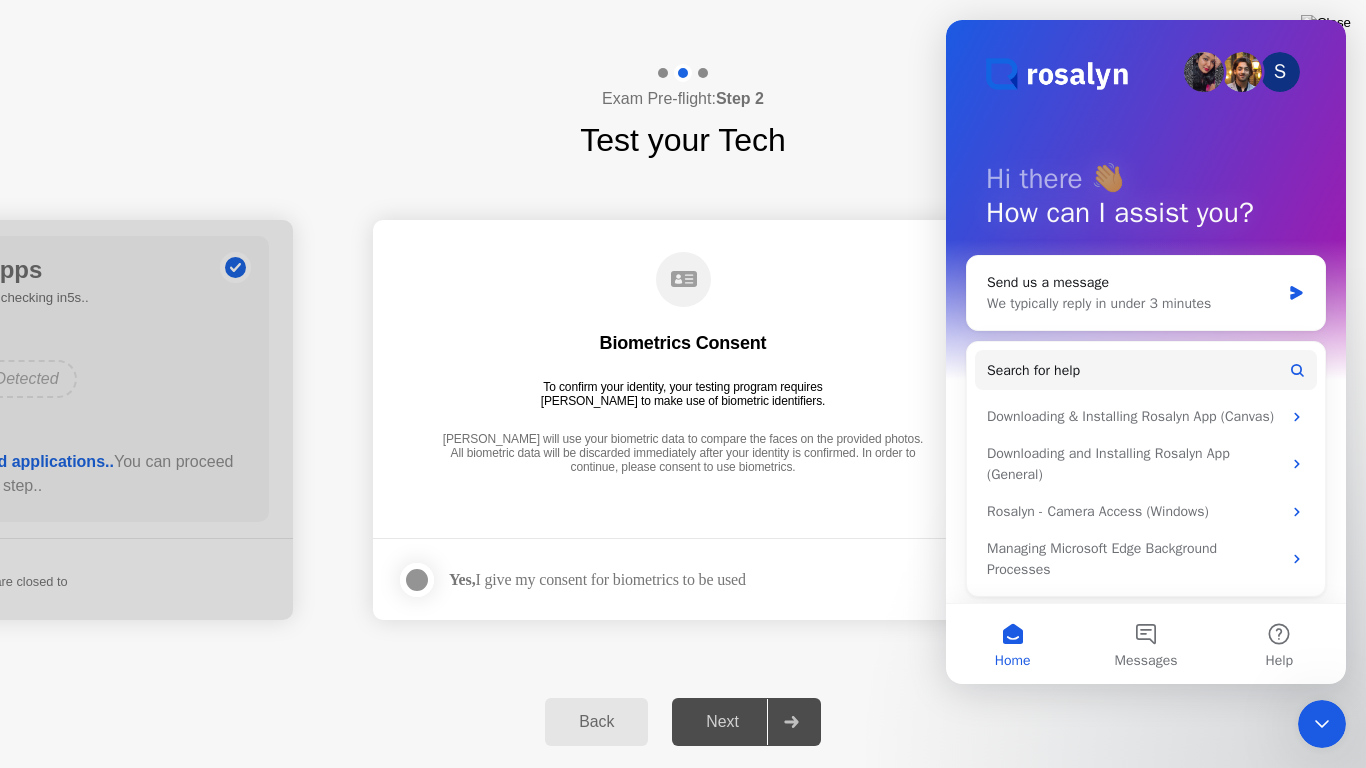 click on "Exam Pre-flight:  Step 2 Test your Tech" 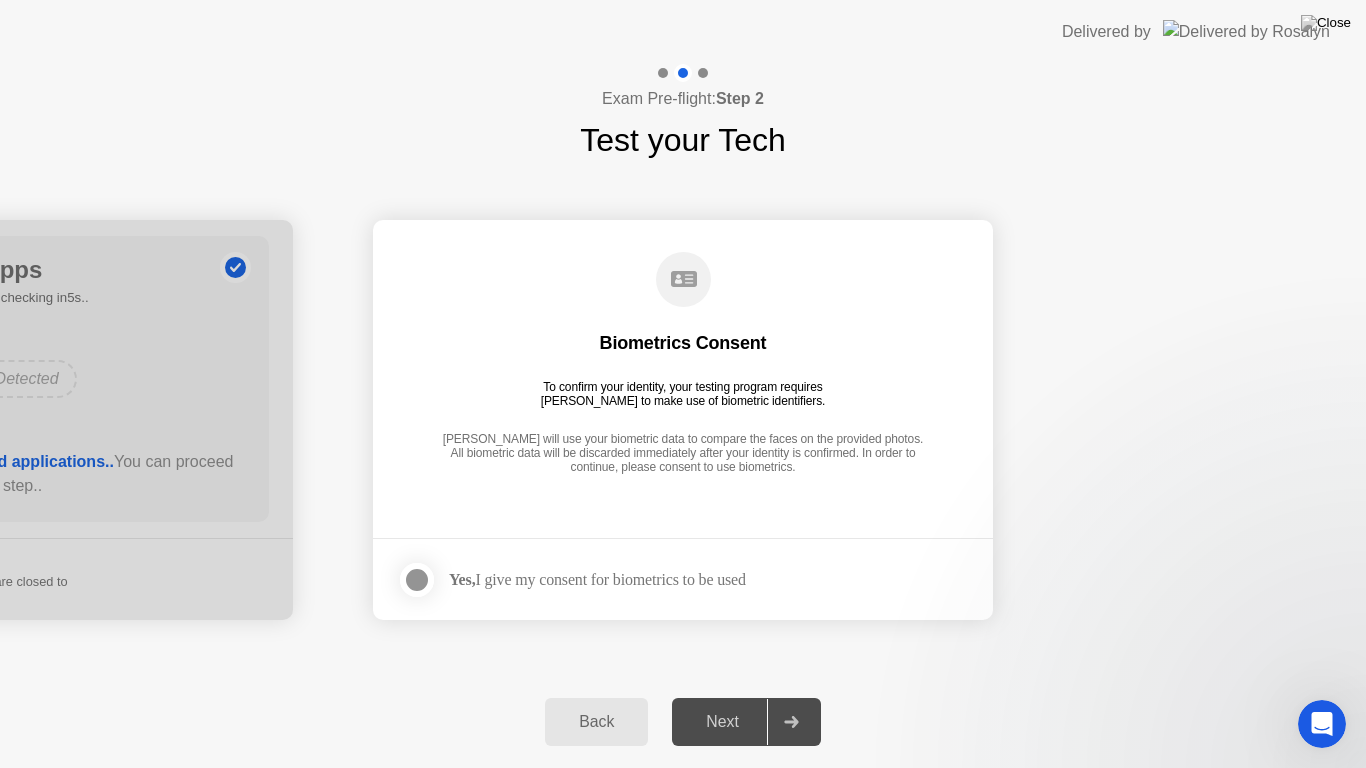 scroll, scrollTop: 0, scrollLeft: 0, axis: both 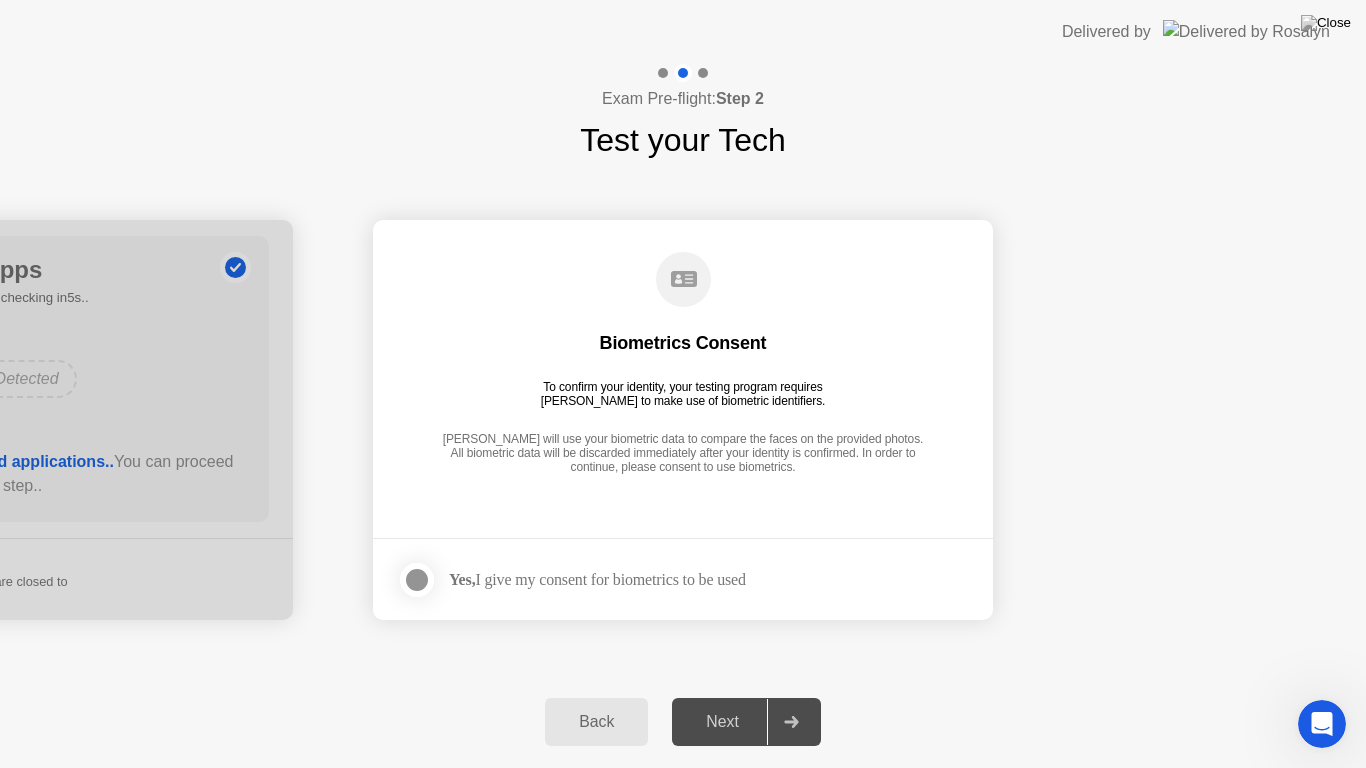 click on "Next" 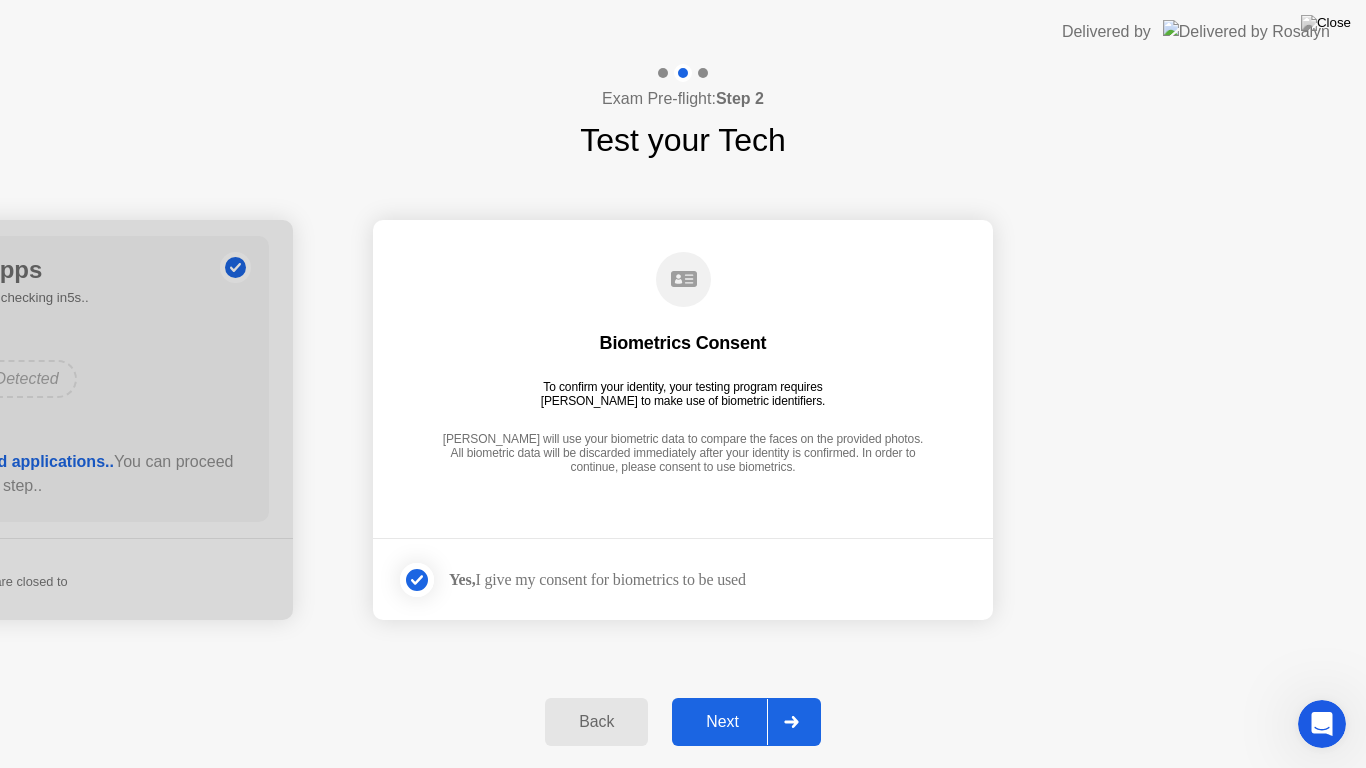 click on "Next" 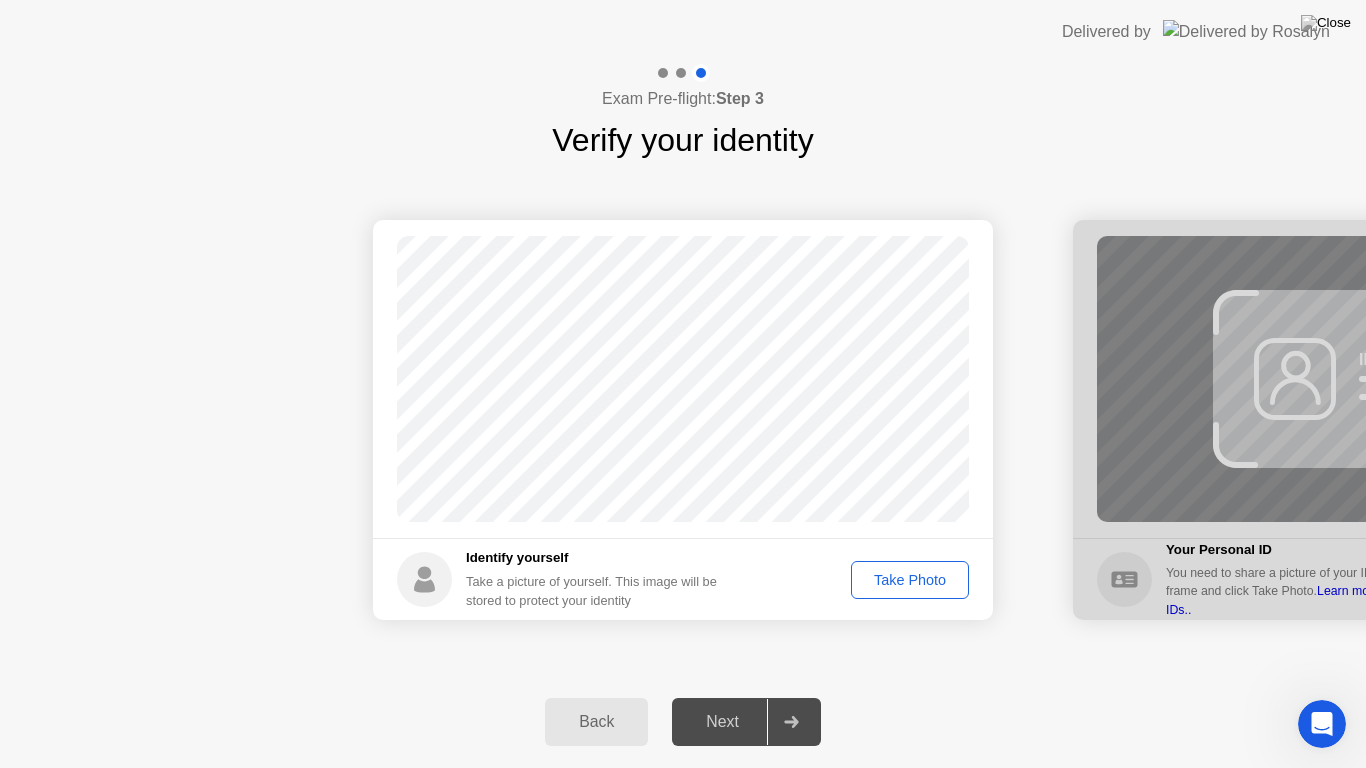 click on "Take Photo" 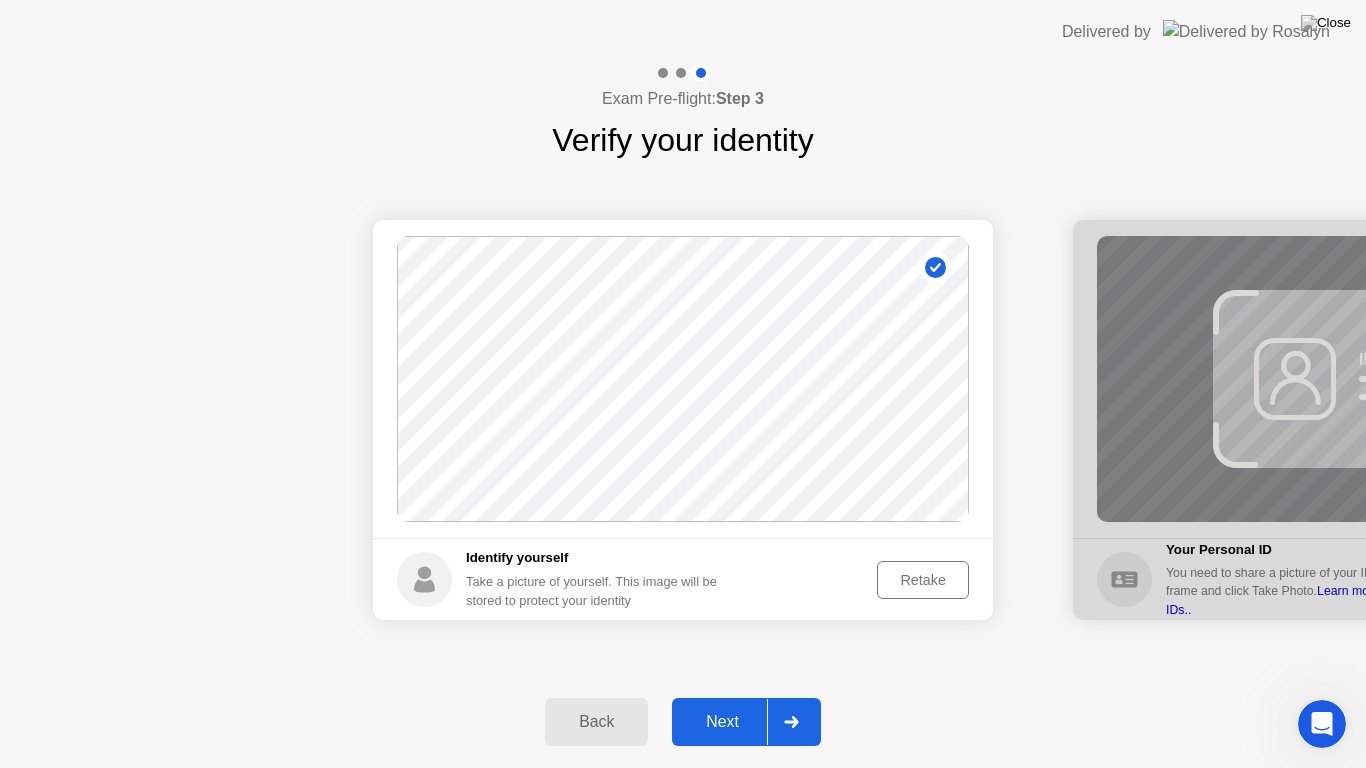 click on "Retake" 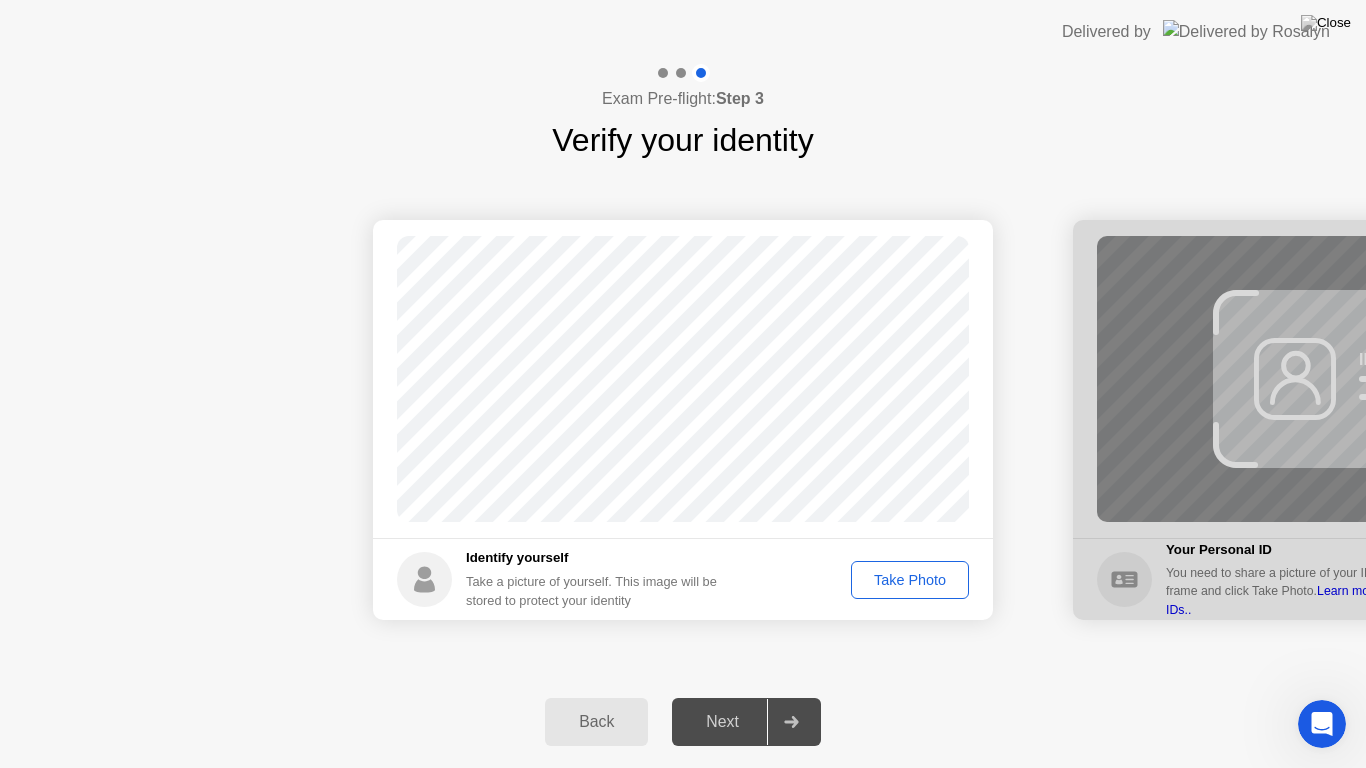 click on "Take Photo" 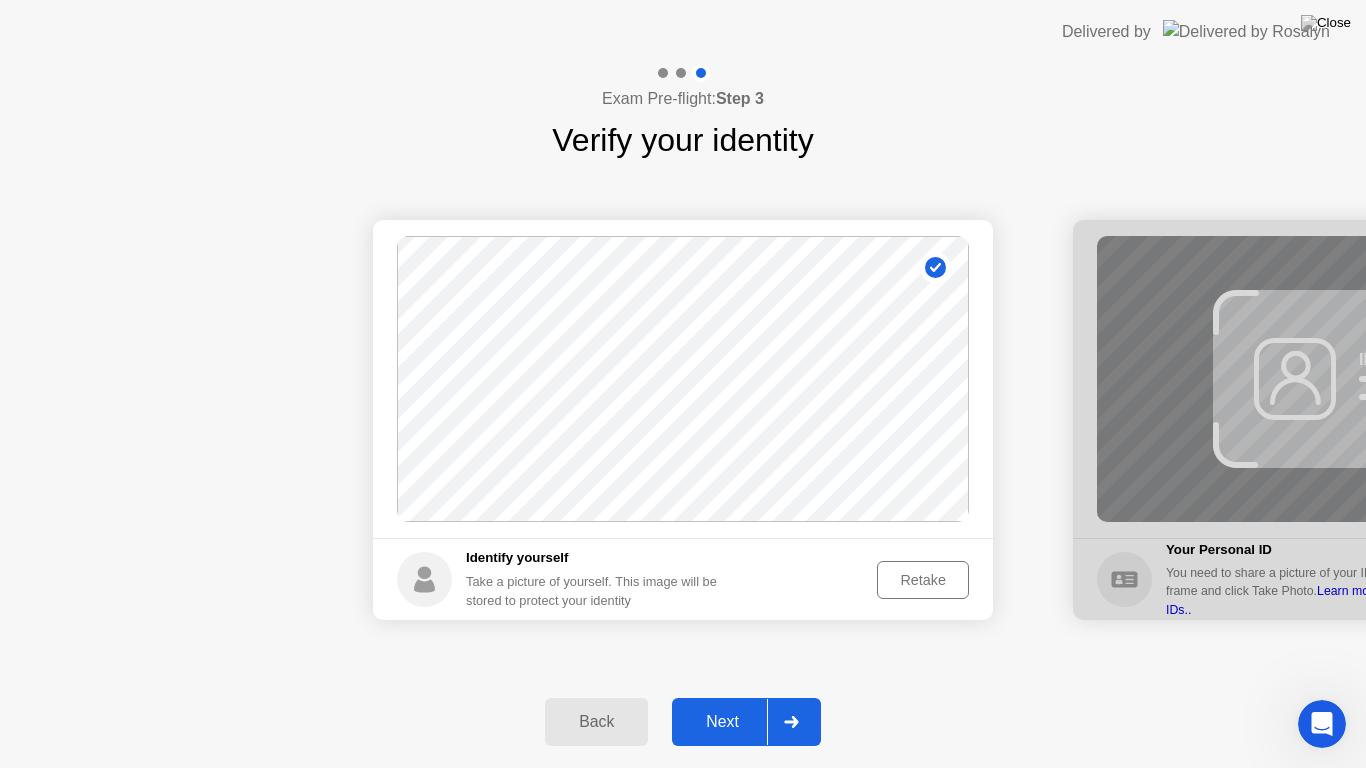 click on "Next" 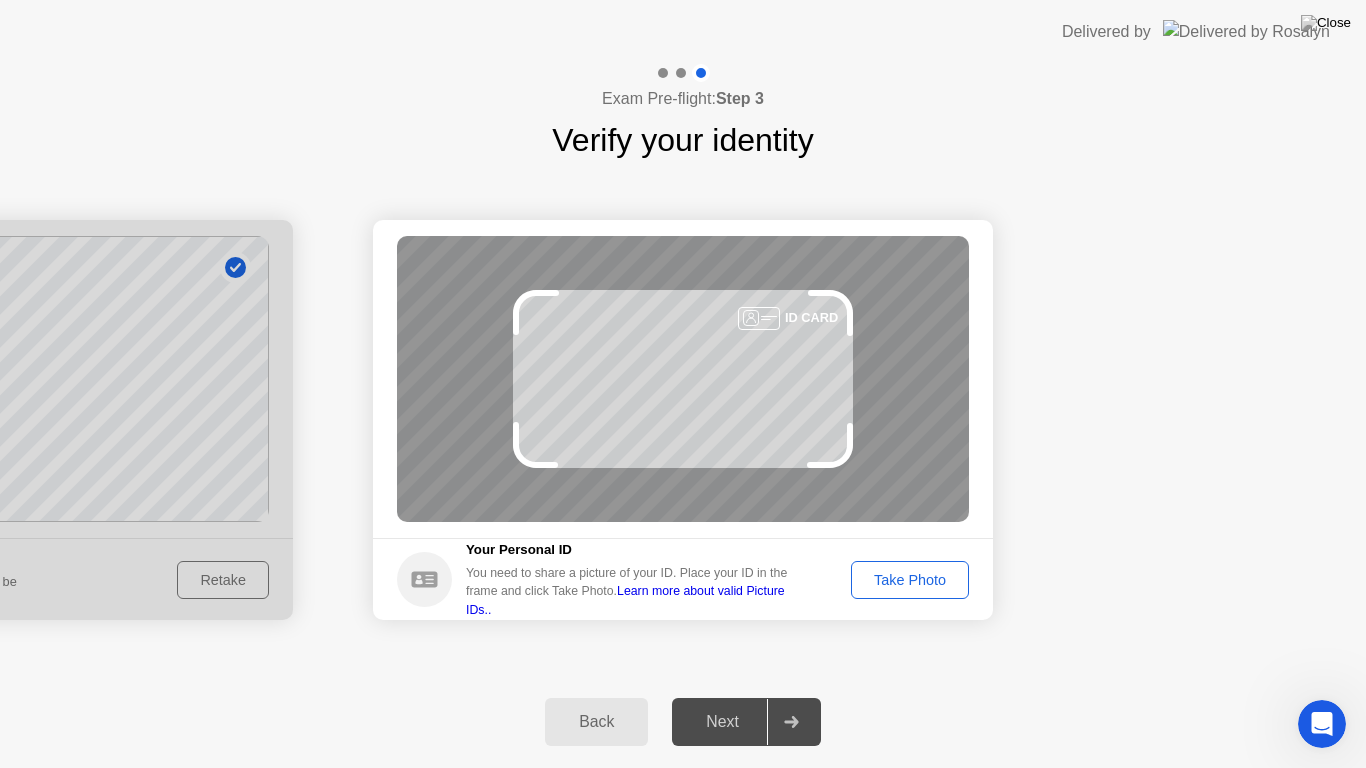 click on "Take Photo" 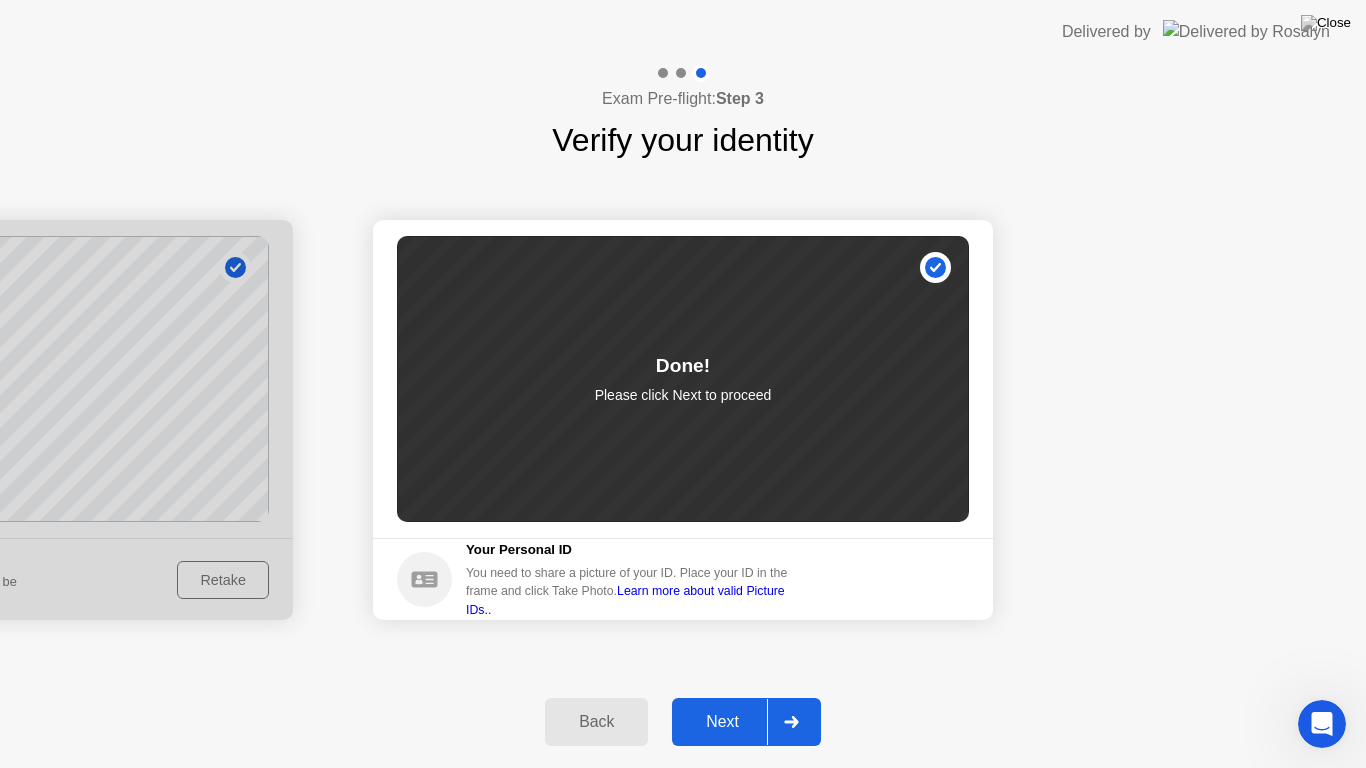 click on "Next" 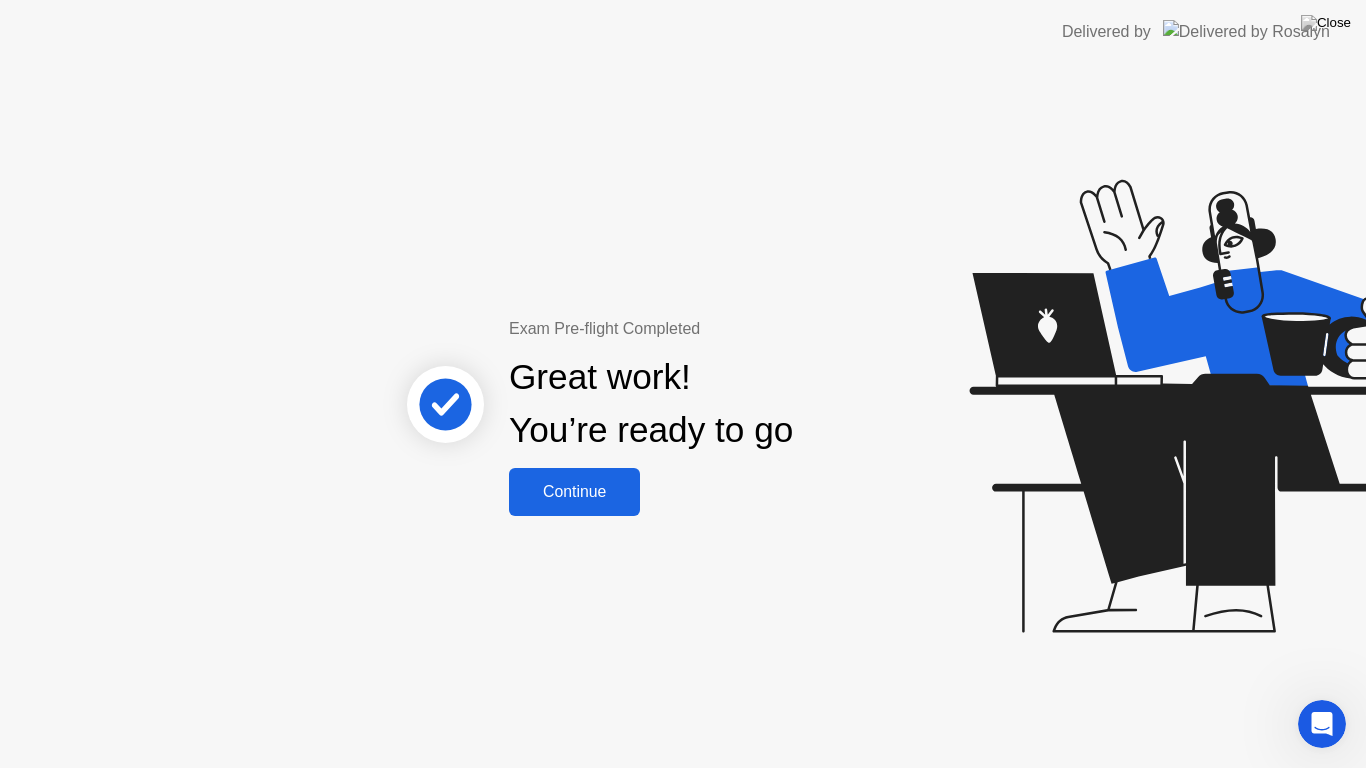 click on "Continue" 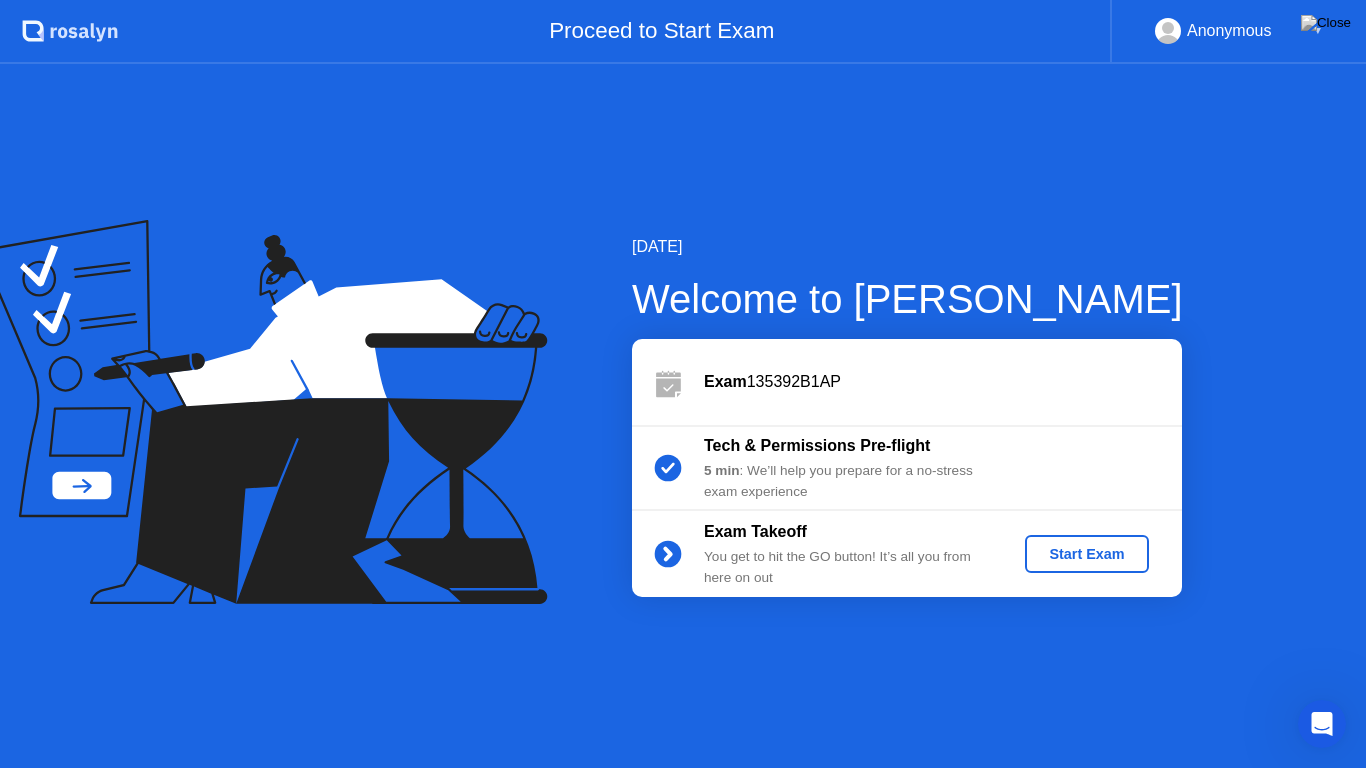 click on "Start Exam" 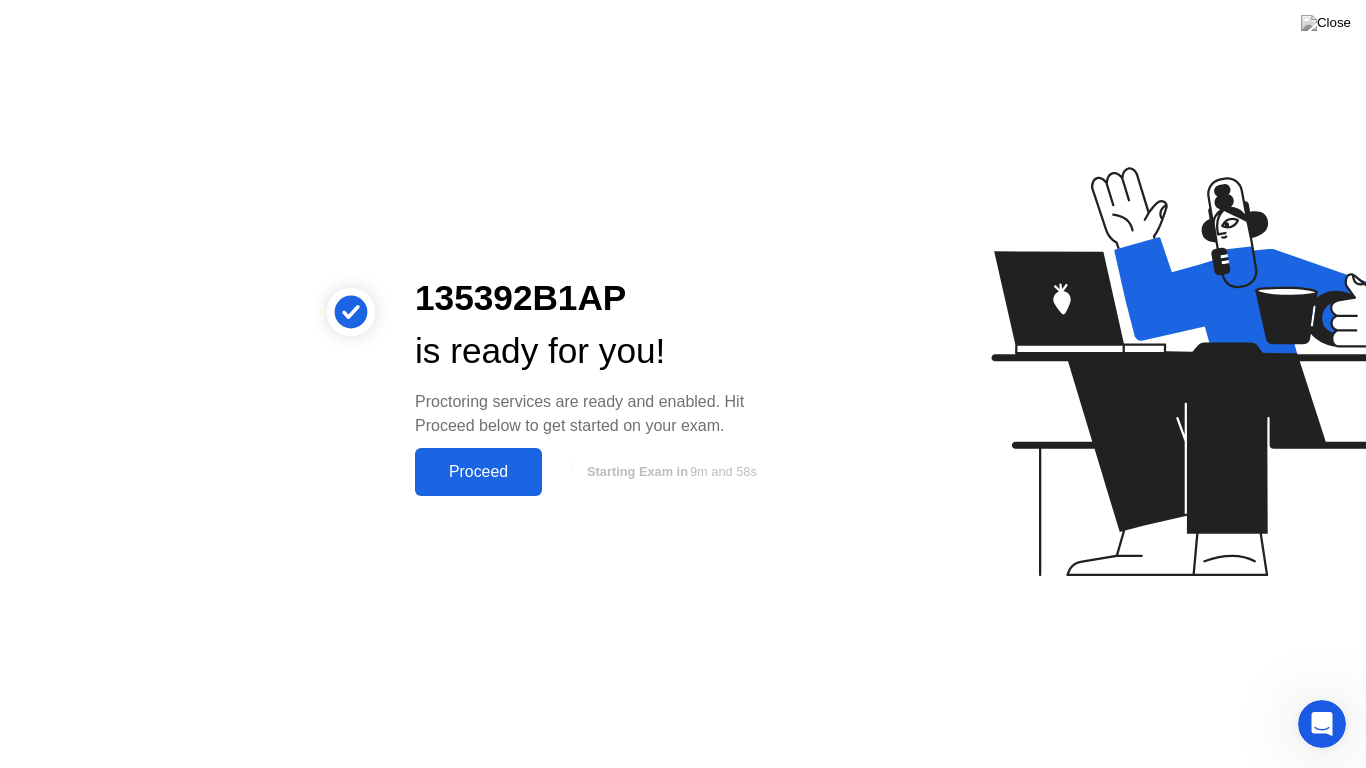 click on "Proceed" 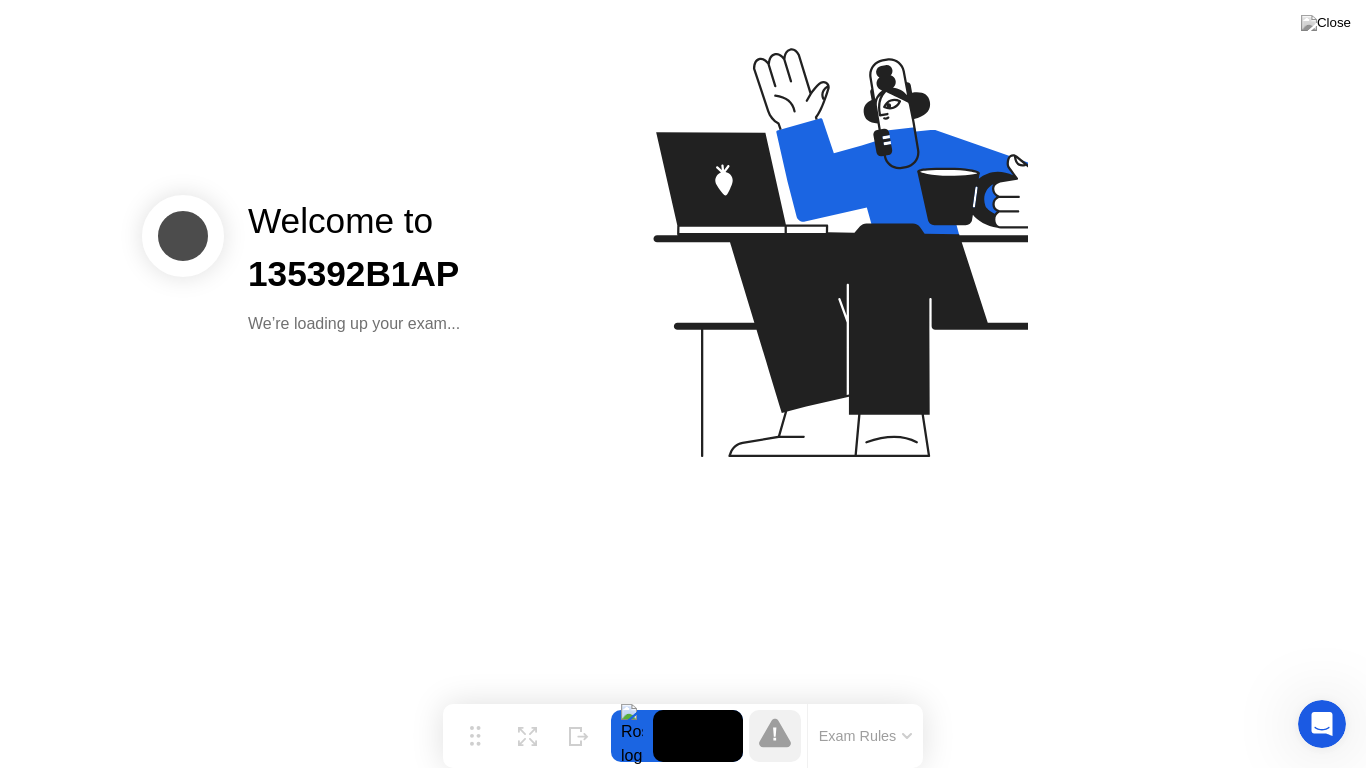 click on "Exam Rules" 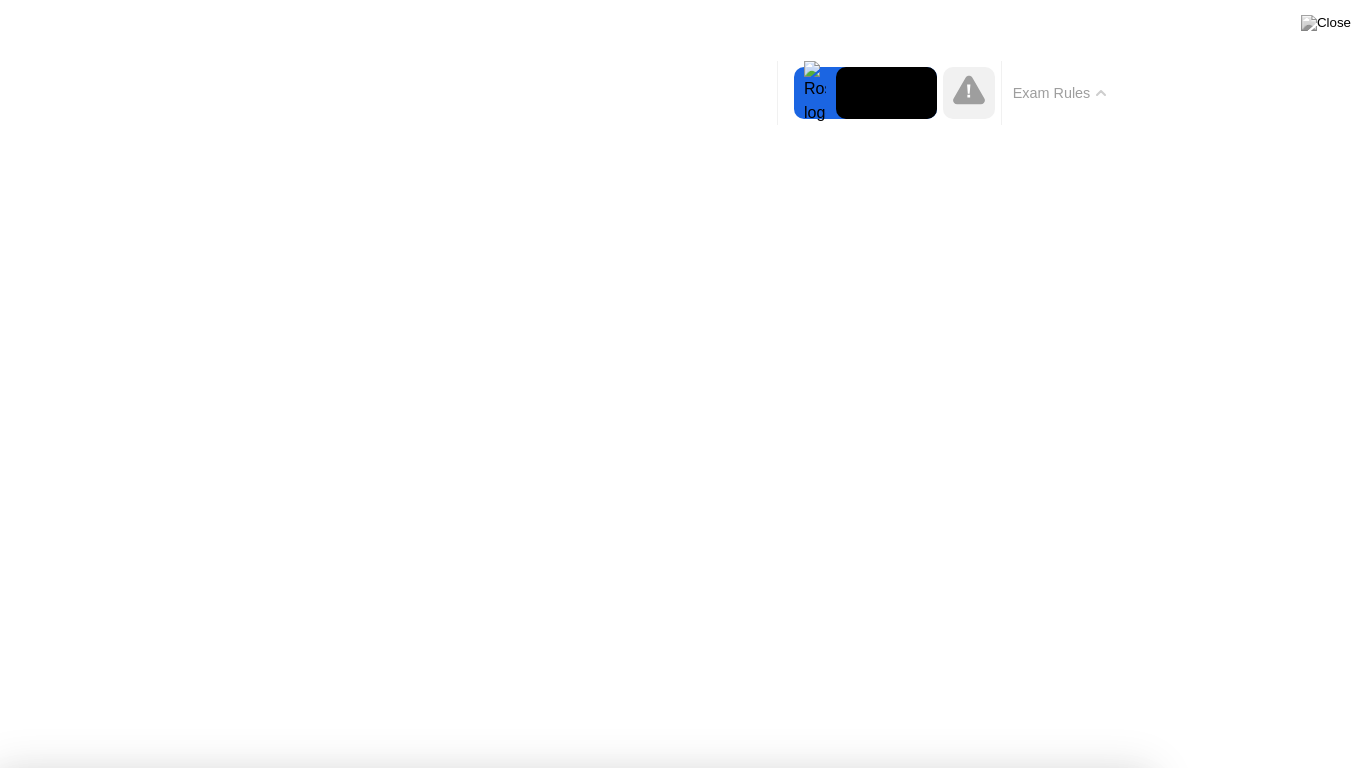 click on "Got it!" at bounding box center [574, 1375] 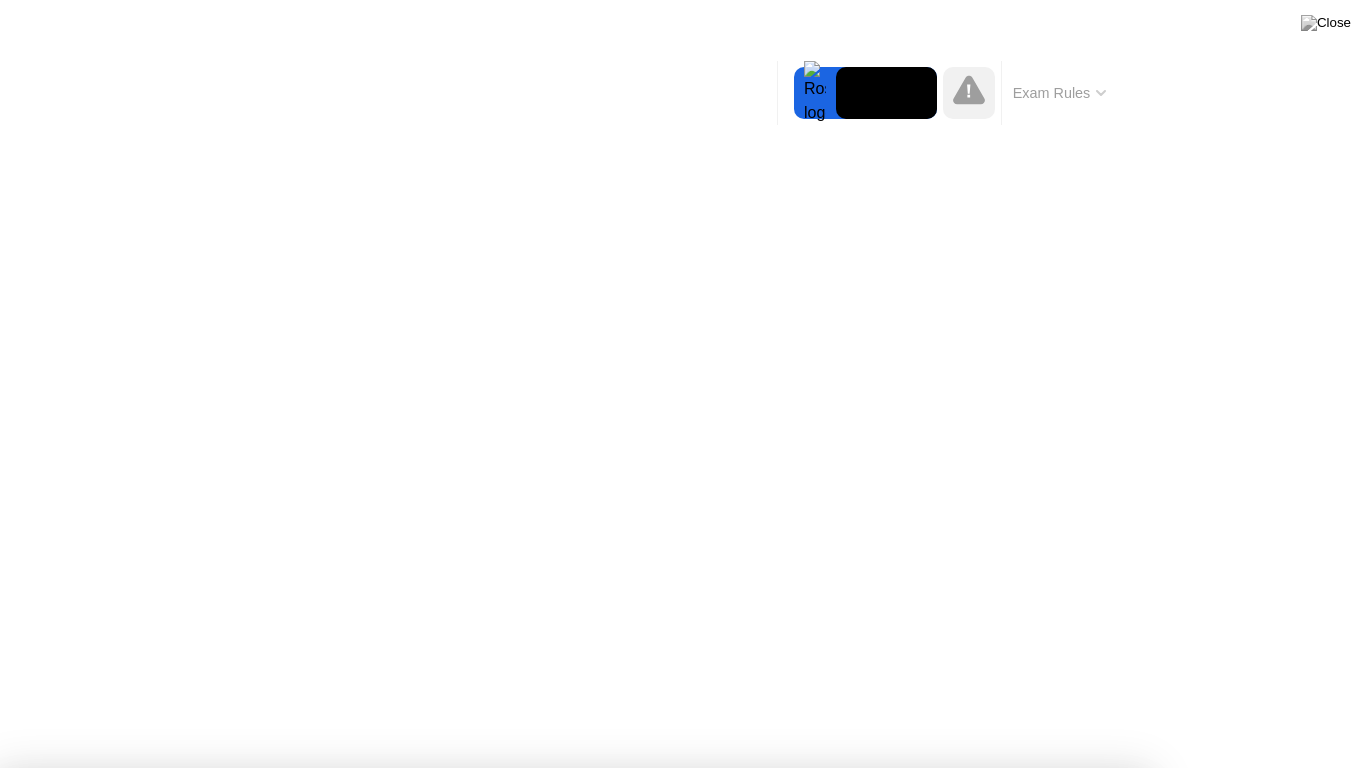 click on "Got it!" at bounding box center (672, 1314) 